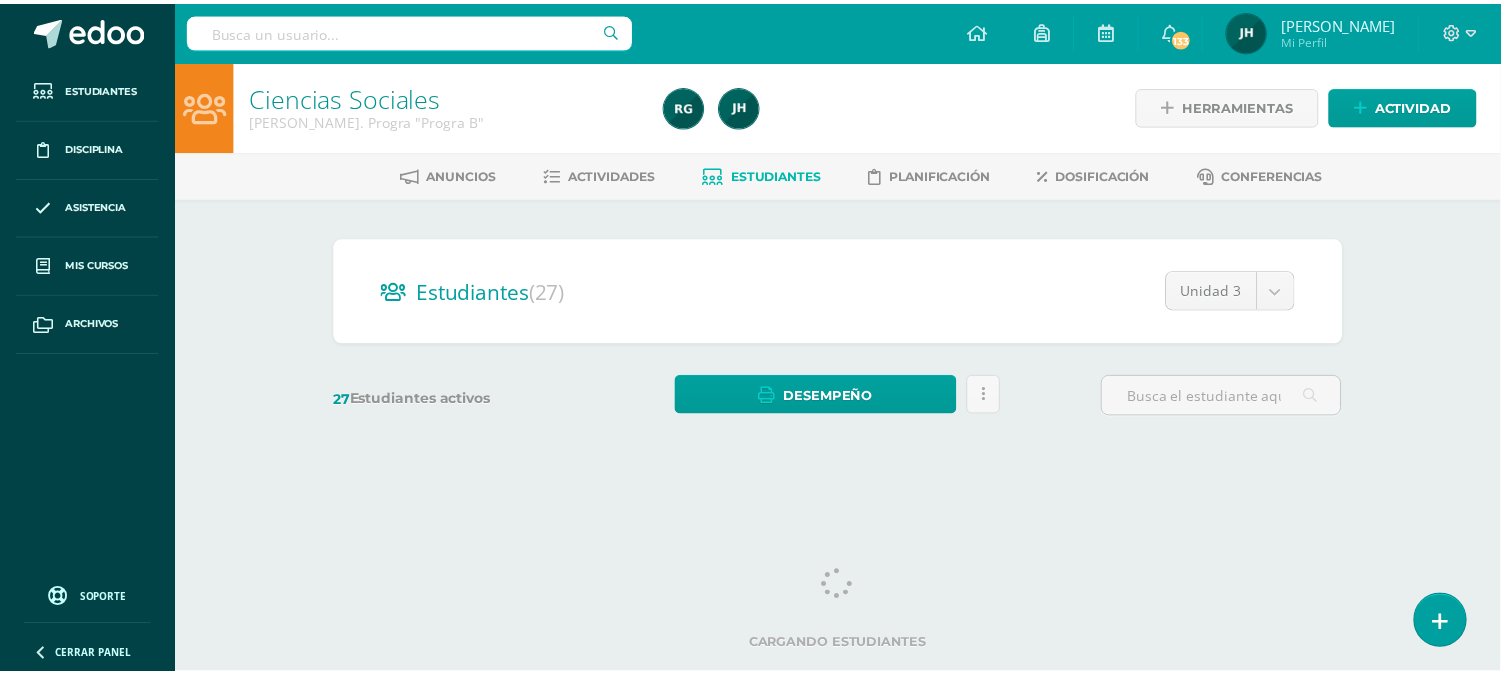 scroll, scrollTop: 0, scrollLeft: 0, axis: both 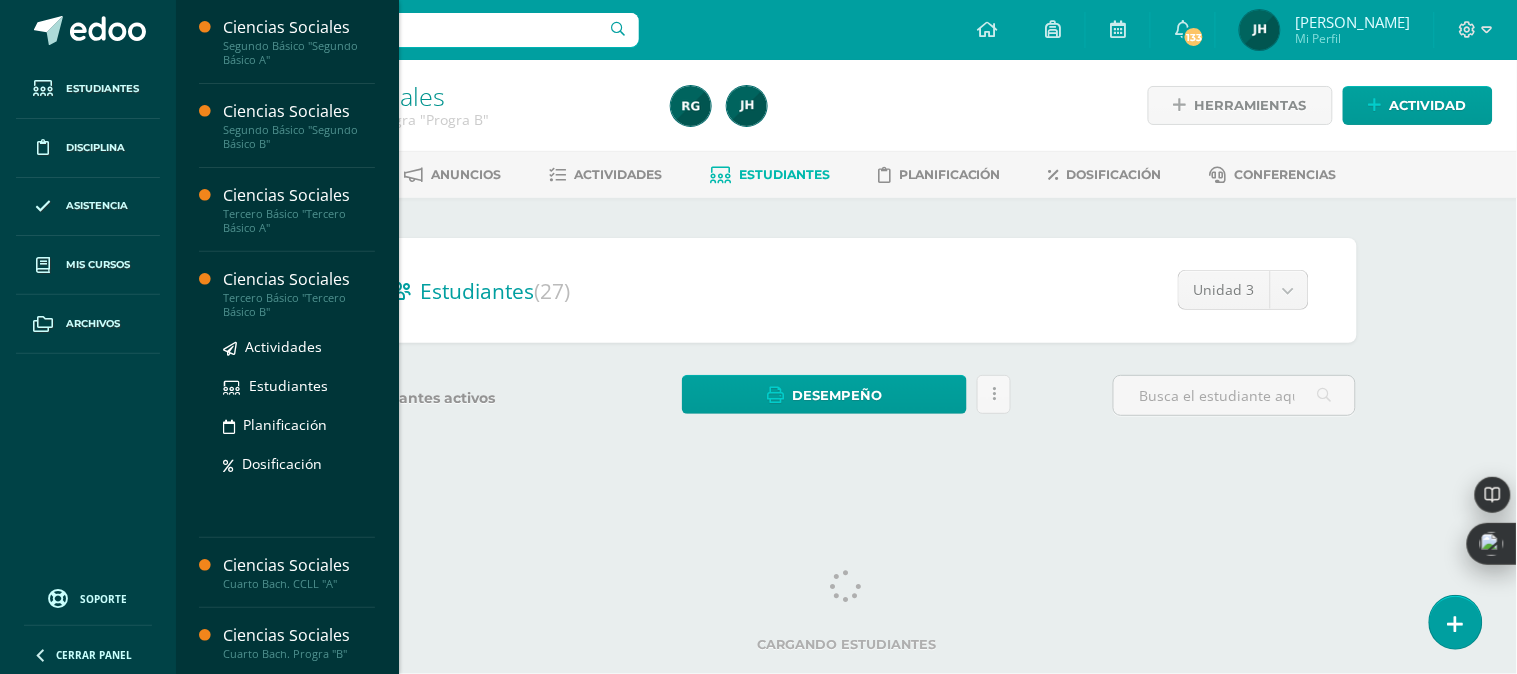 click on "Tercero
Básico
"Tercero Básico B"" at bounding box center (299, 305) 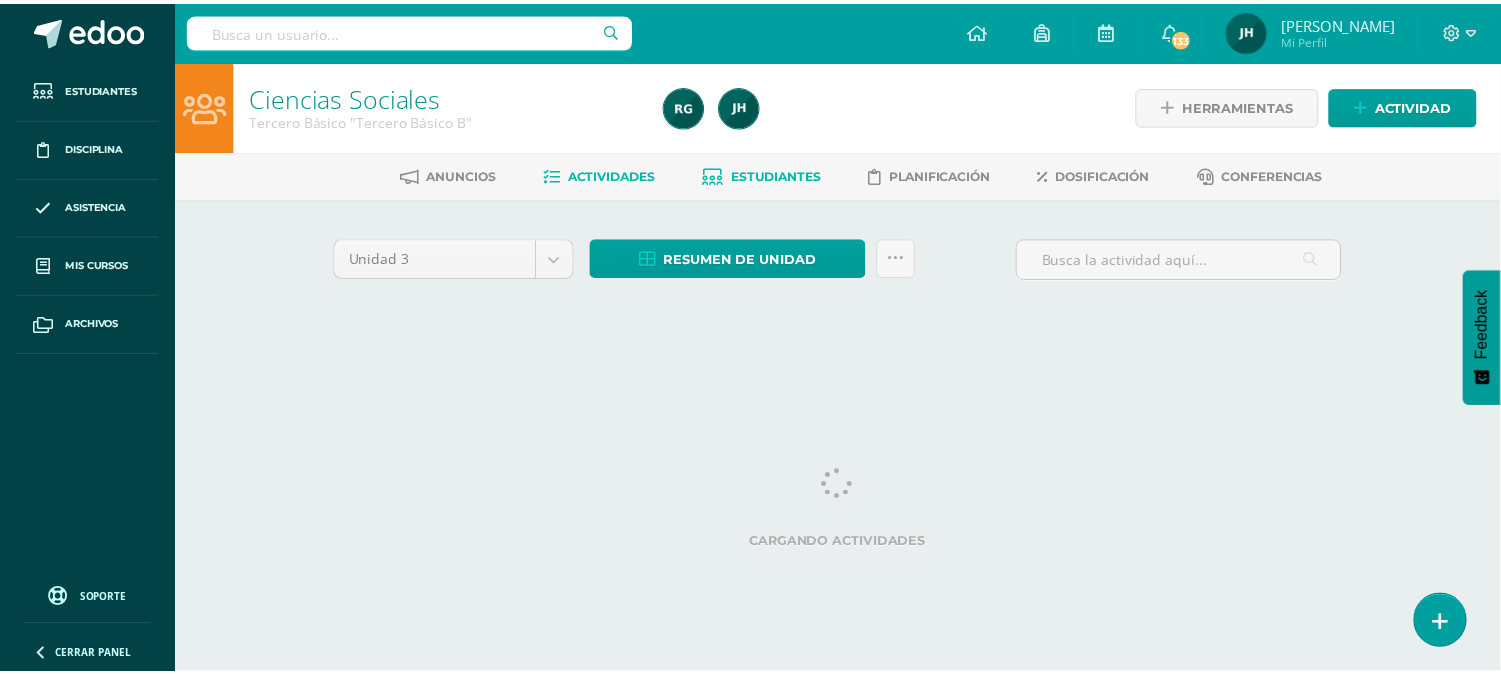 scroll, scrollTop: 0, scrollLeft: 0, axis: both 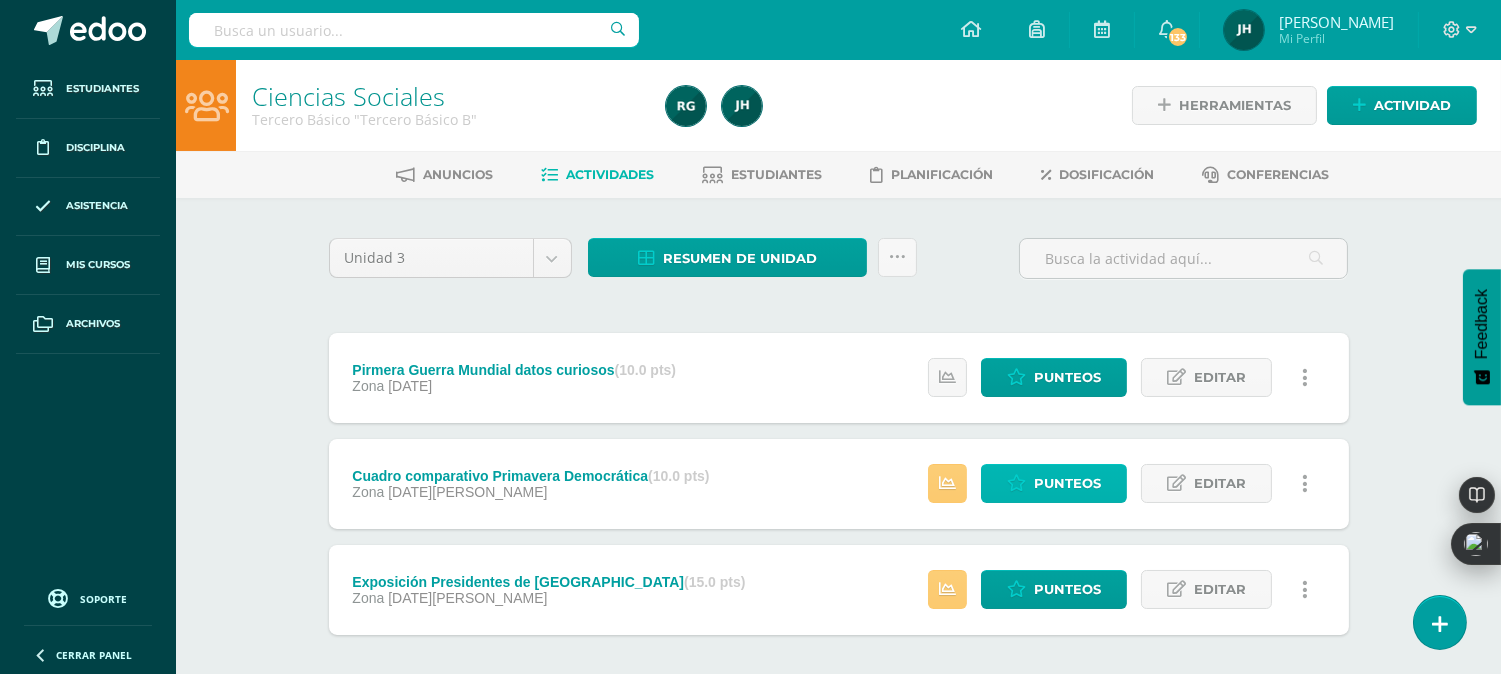 click at bounding box center [1016, 483] 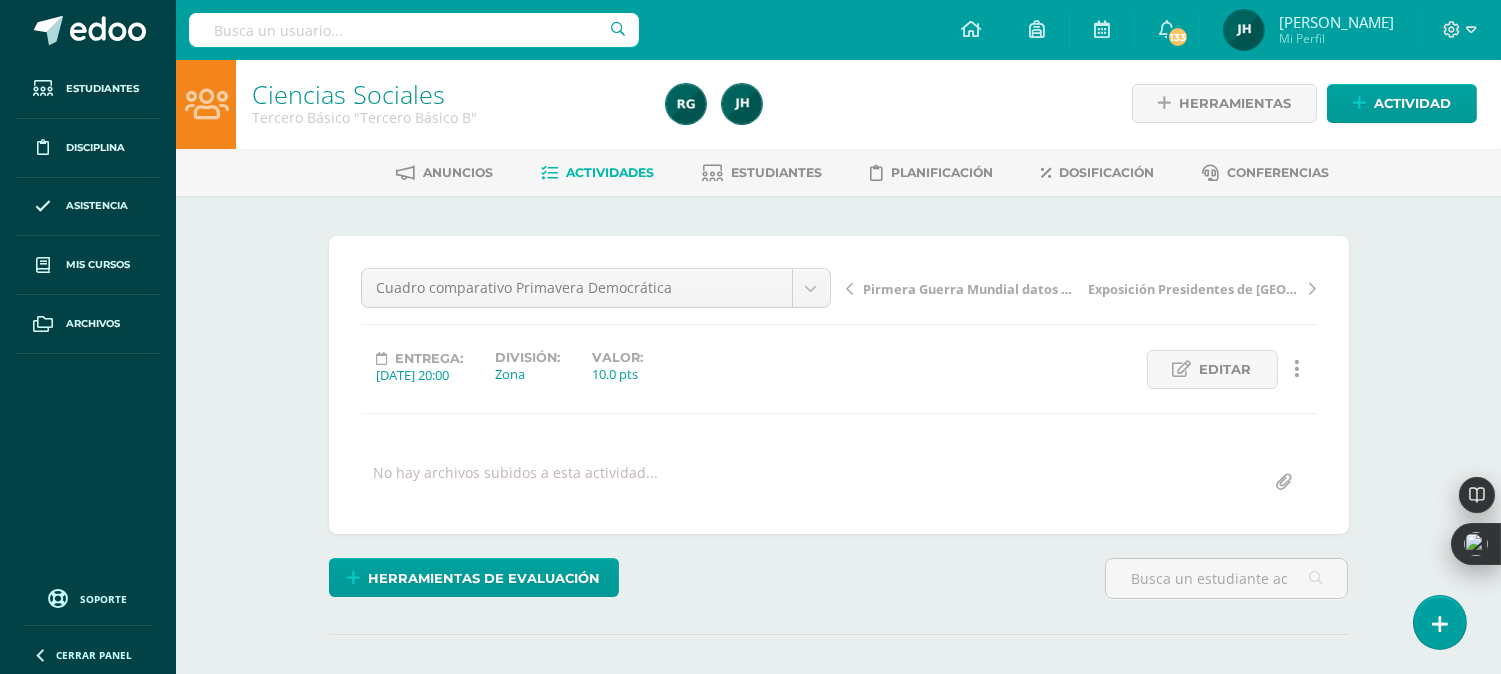 scroll, scrollTop: 3, scrollLeft: 0, axis: vertical 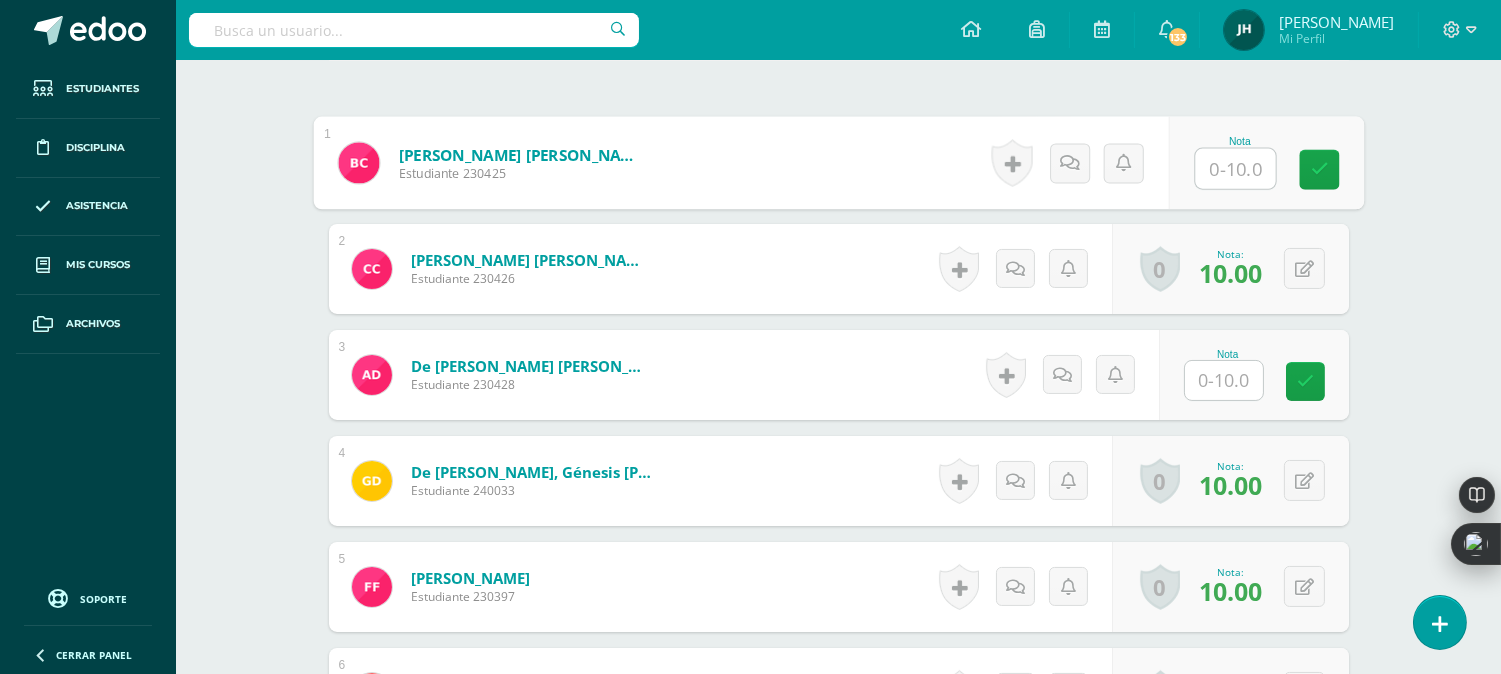 click at bounding box center [1235, 169] 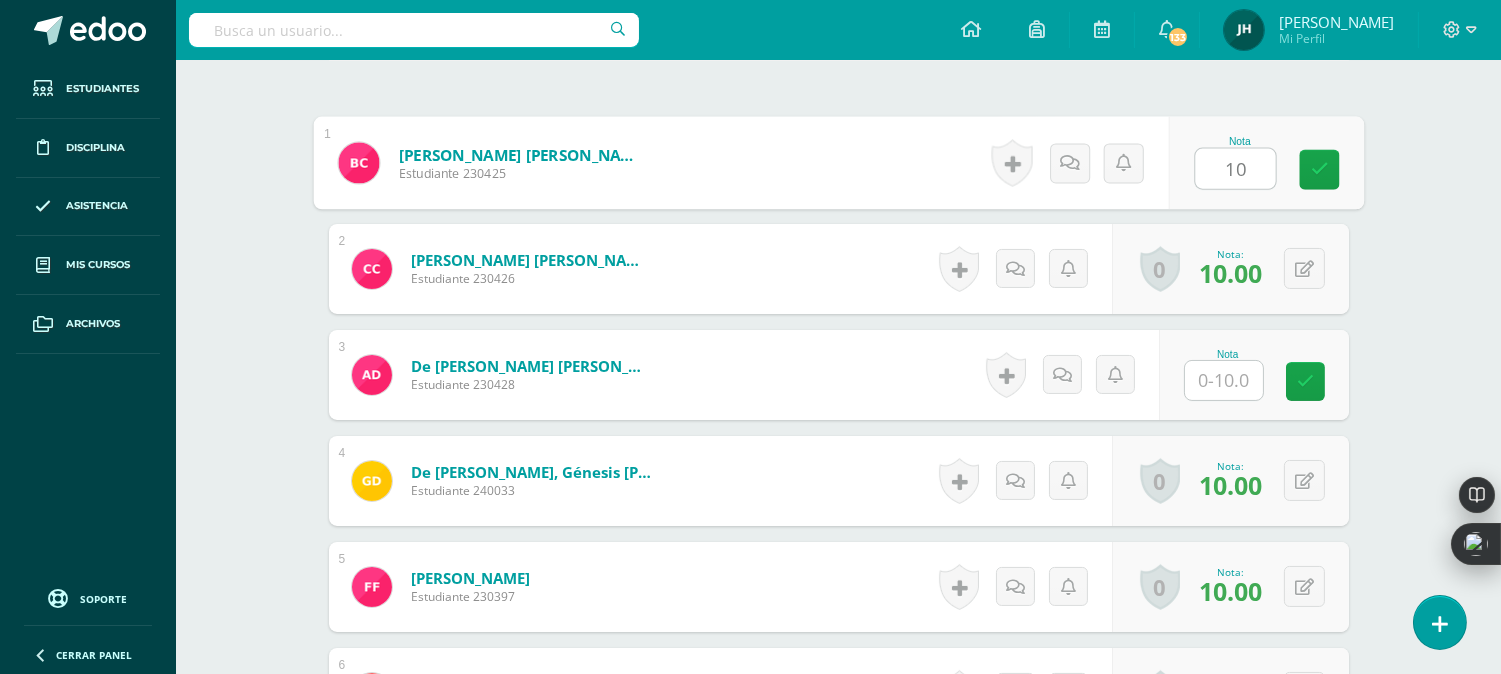click on "10" at bounding box center (1235, 169) 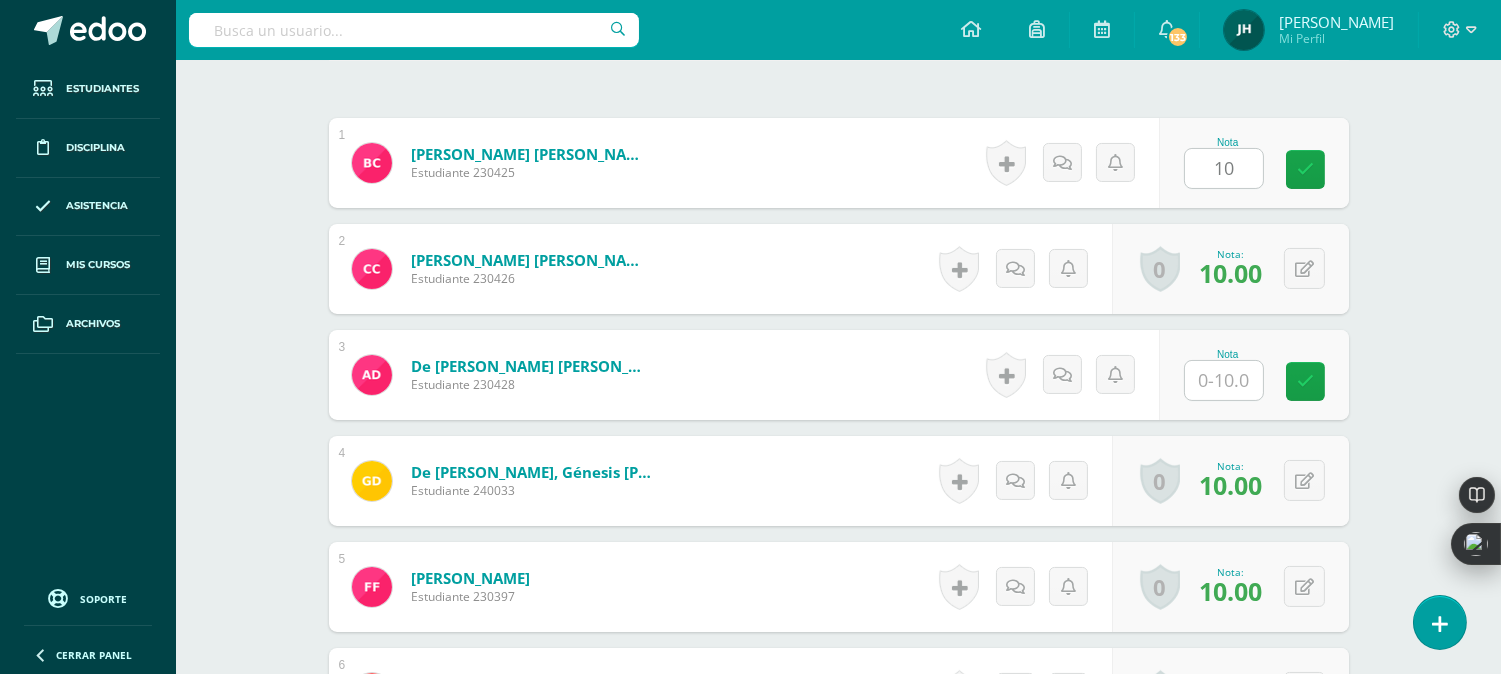 click on "Carrera Vega, Bryan Javier
Estudiante  230425
Nota
10
0
Logros
N/A" at bounding box center (839, 163) 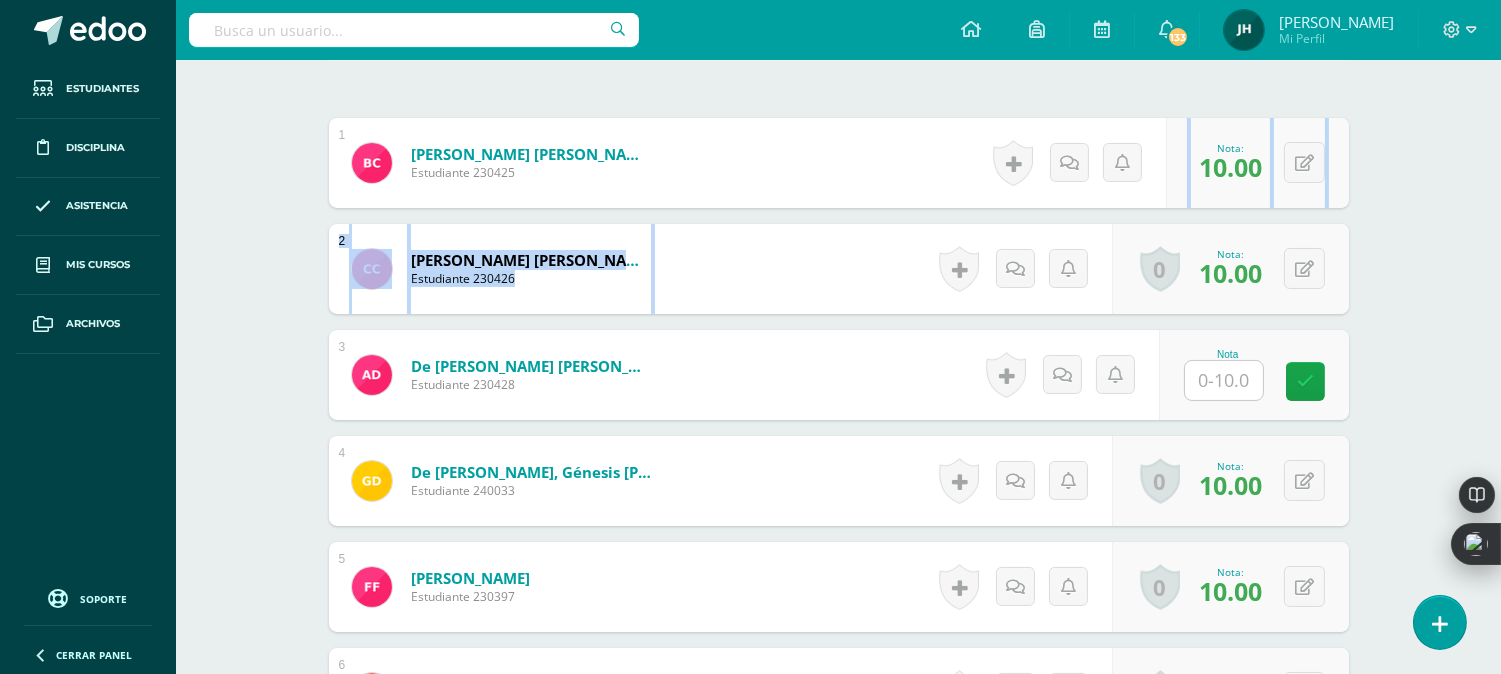 drag, startPoint x: 1426, startPoint y: 155, endPoint x: 1511, endPoint y: 234, distance: 116.0431 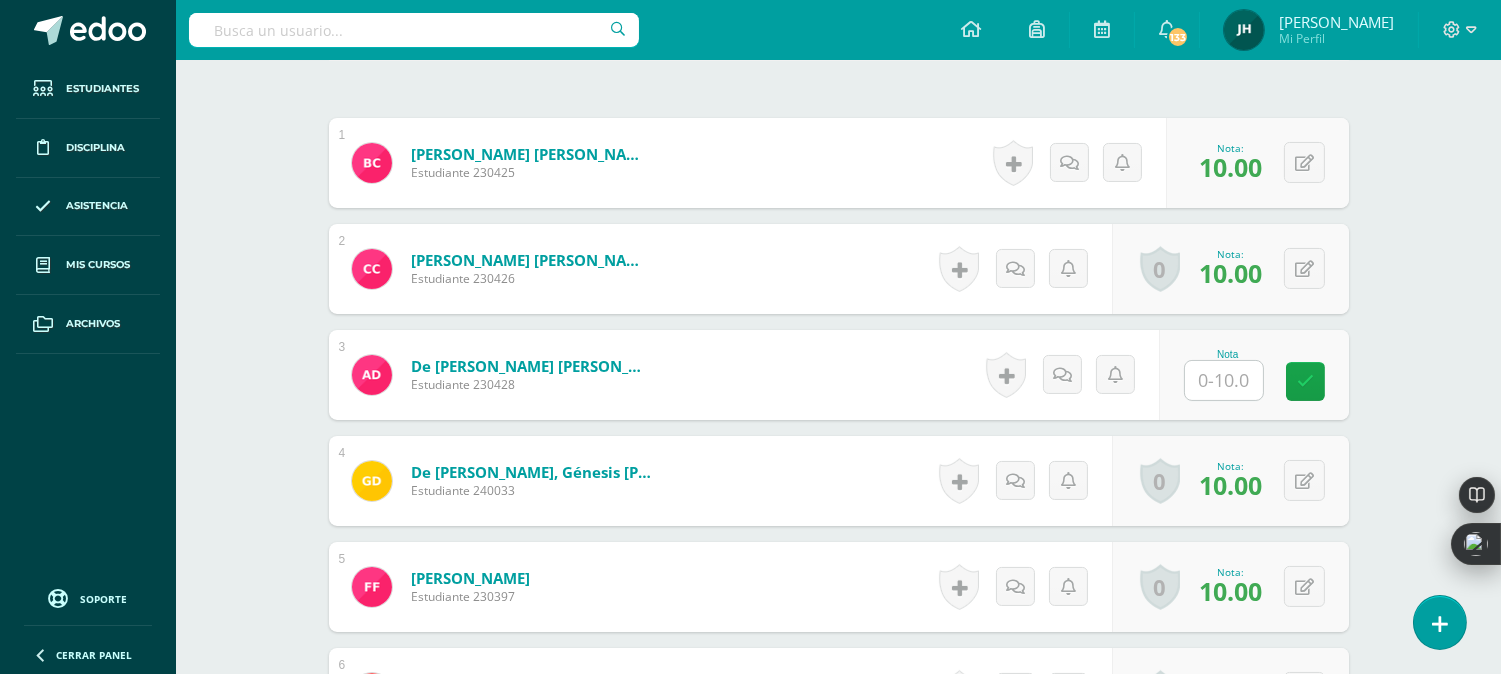 click on "Castañeda Lechuga, Carlos Xavier
Estudiante  230426
Nota
10.00
0
Logros
Logros obtenidos" at bounding box center [839, 269] 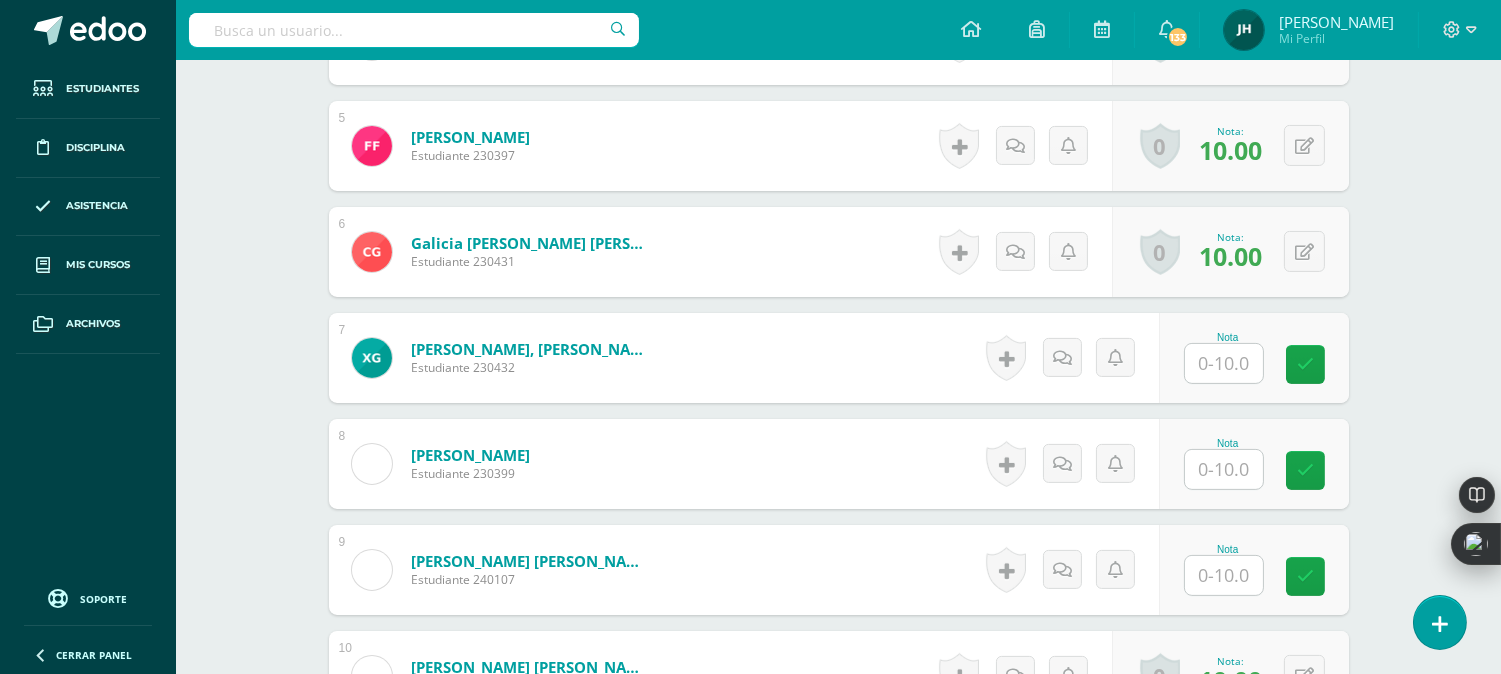 scroll, scrollTop: 1038, scrollLeft: 0, axis: vertical 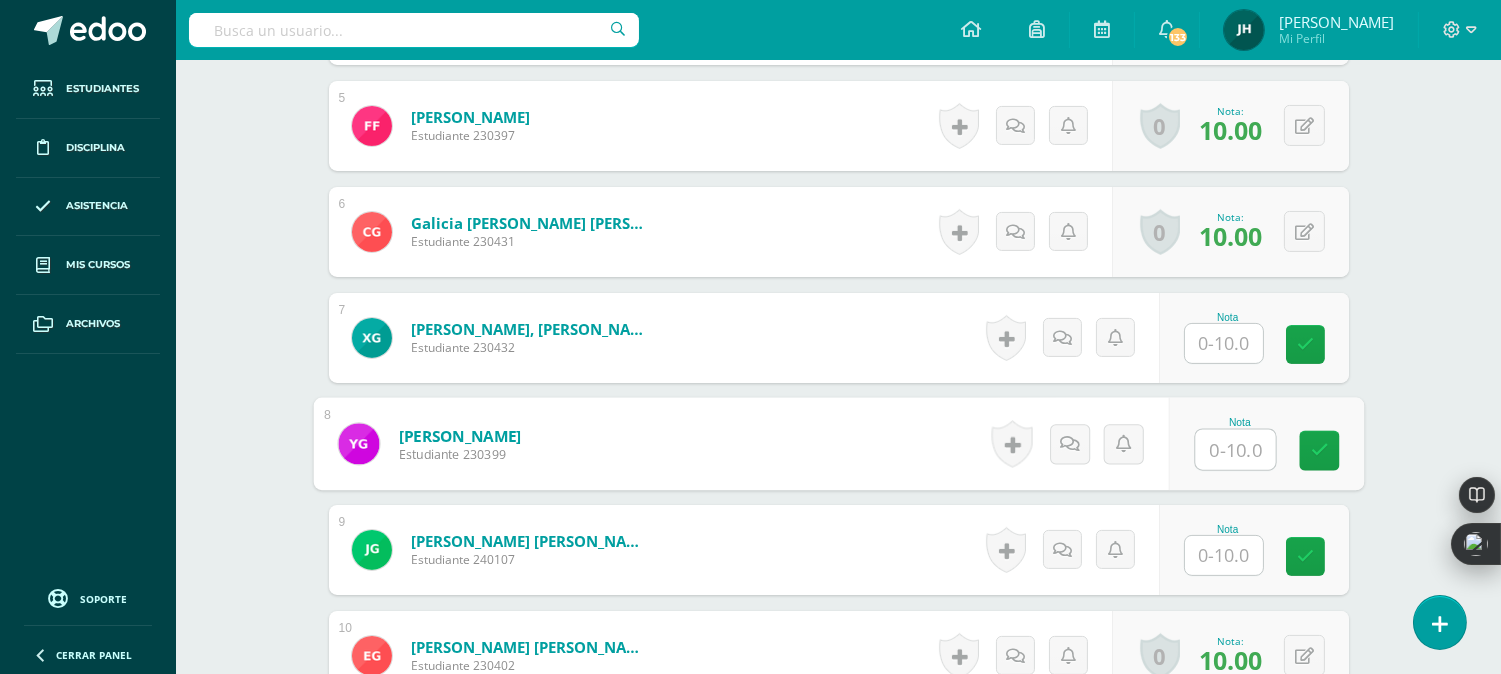 click at bounding box center (1235, 450) 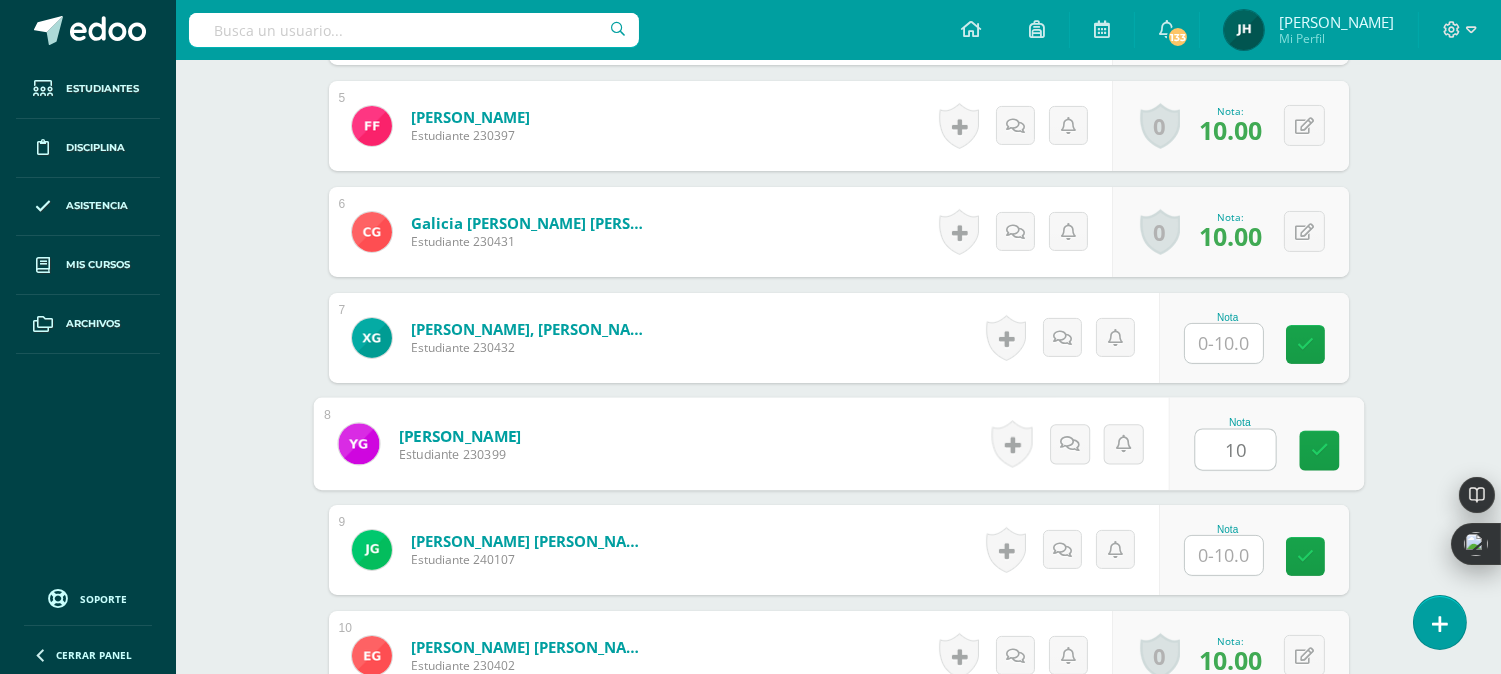 type on "10" 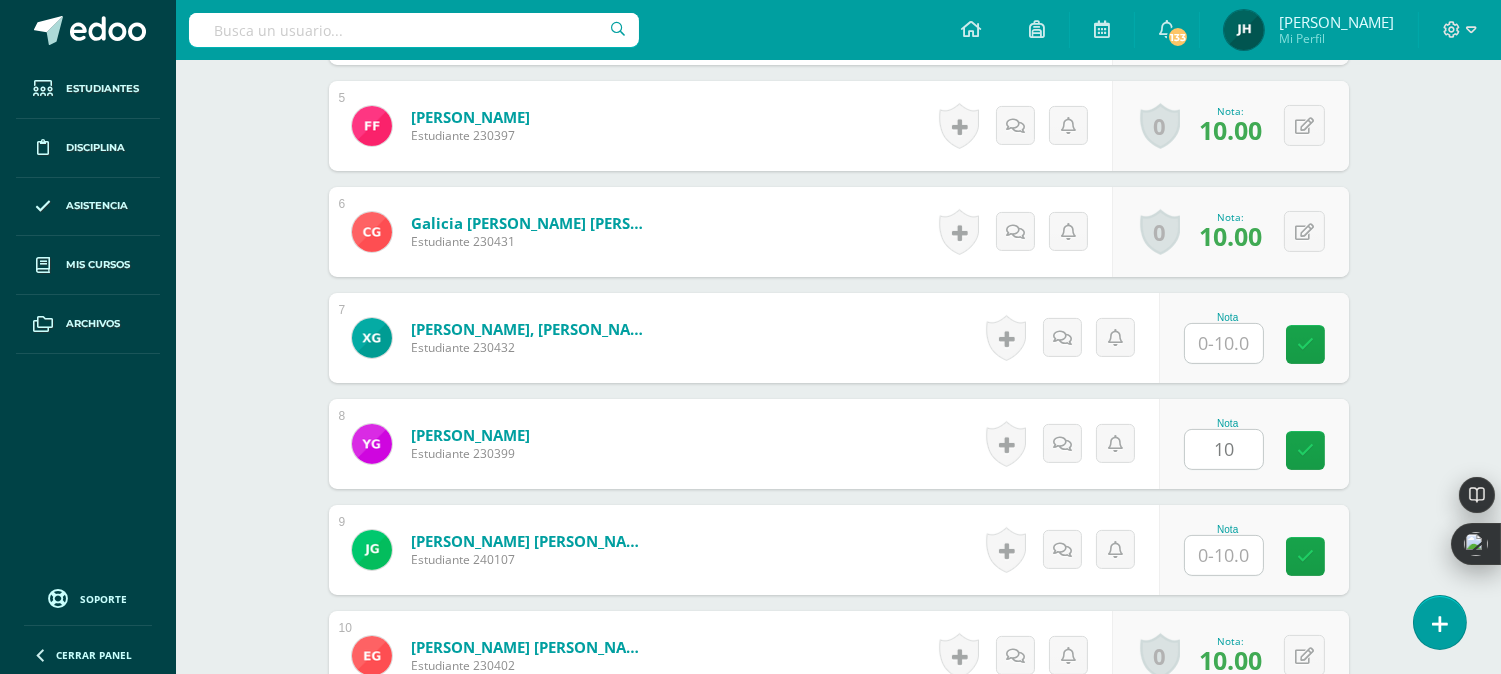 click on "Girón Sánchez, Yancy Yarely
Estudiante  230399
Nota
10
0
Logros" at bounding box center (839, 444) 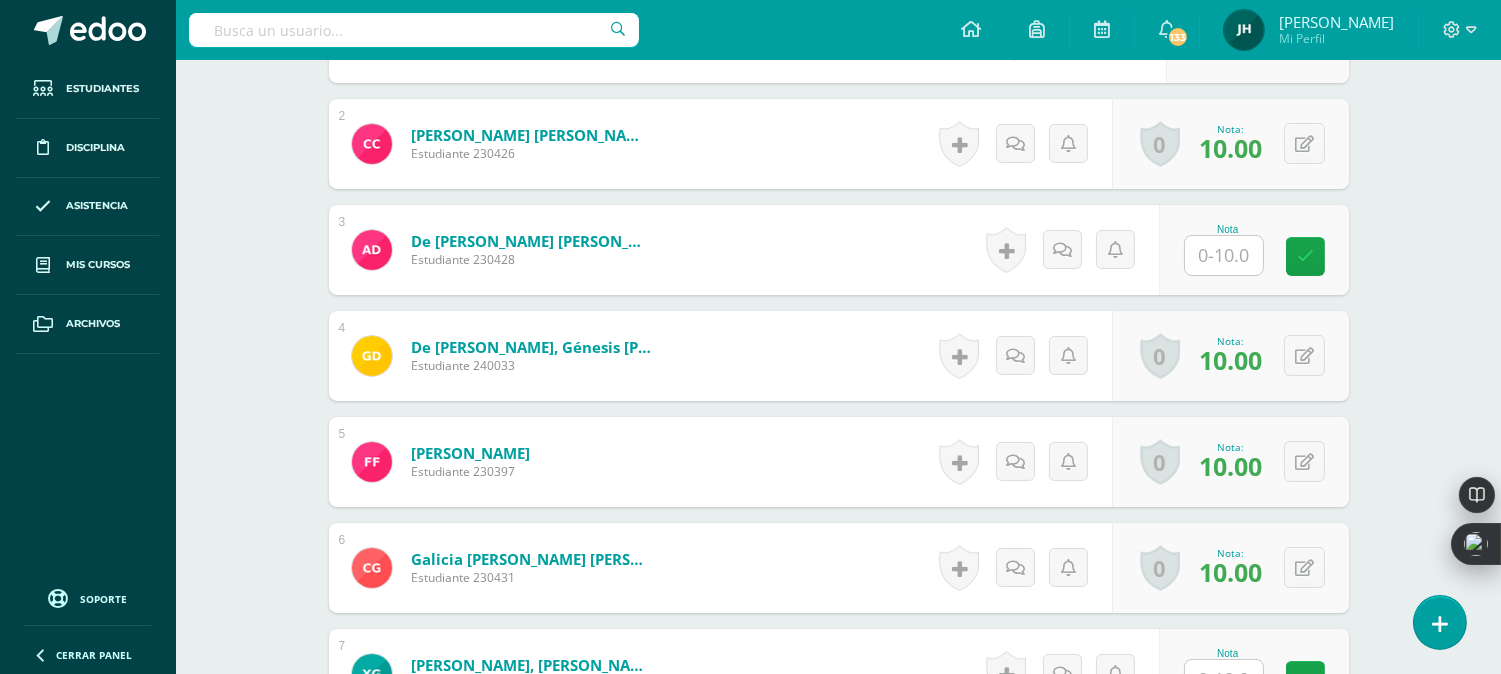 scroll, scrollTop: 715, scrollLeft: 0, axis: vertical 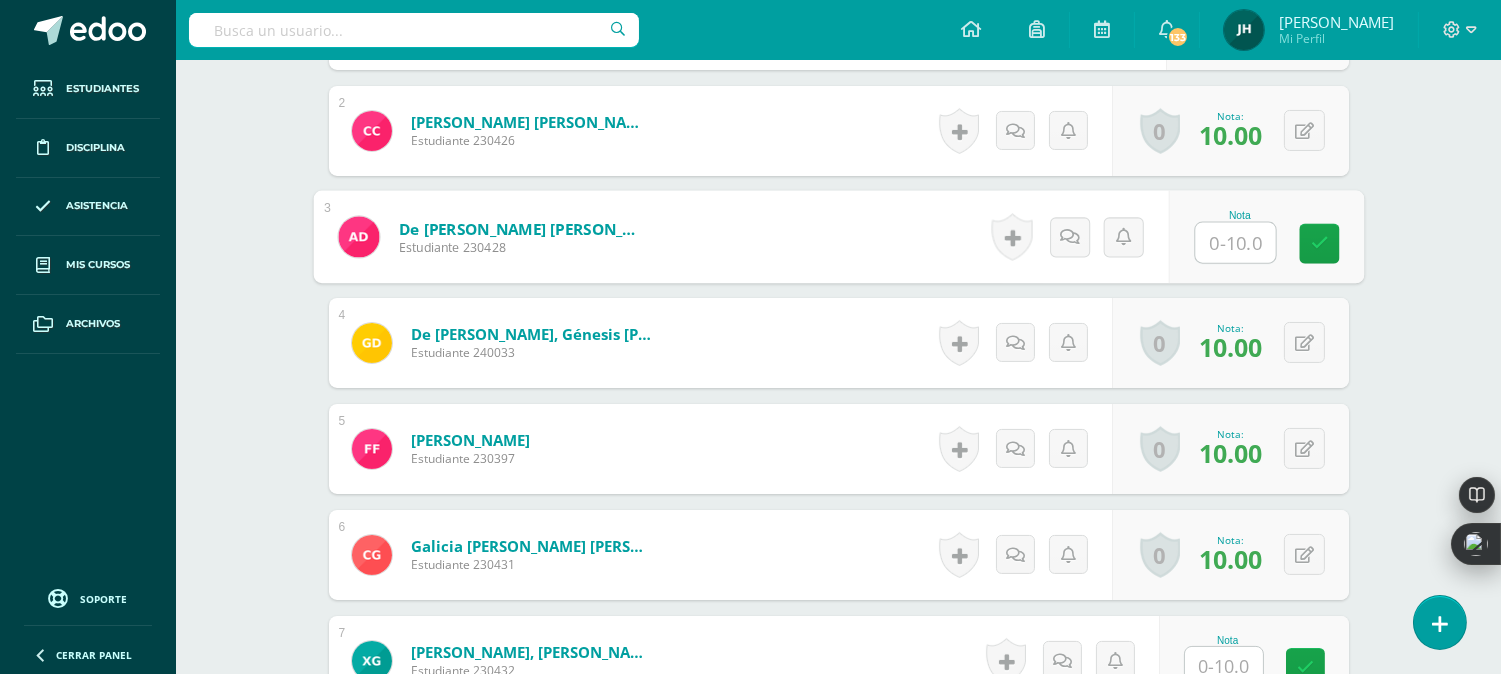 click at bounding box center (1235, 243) 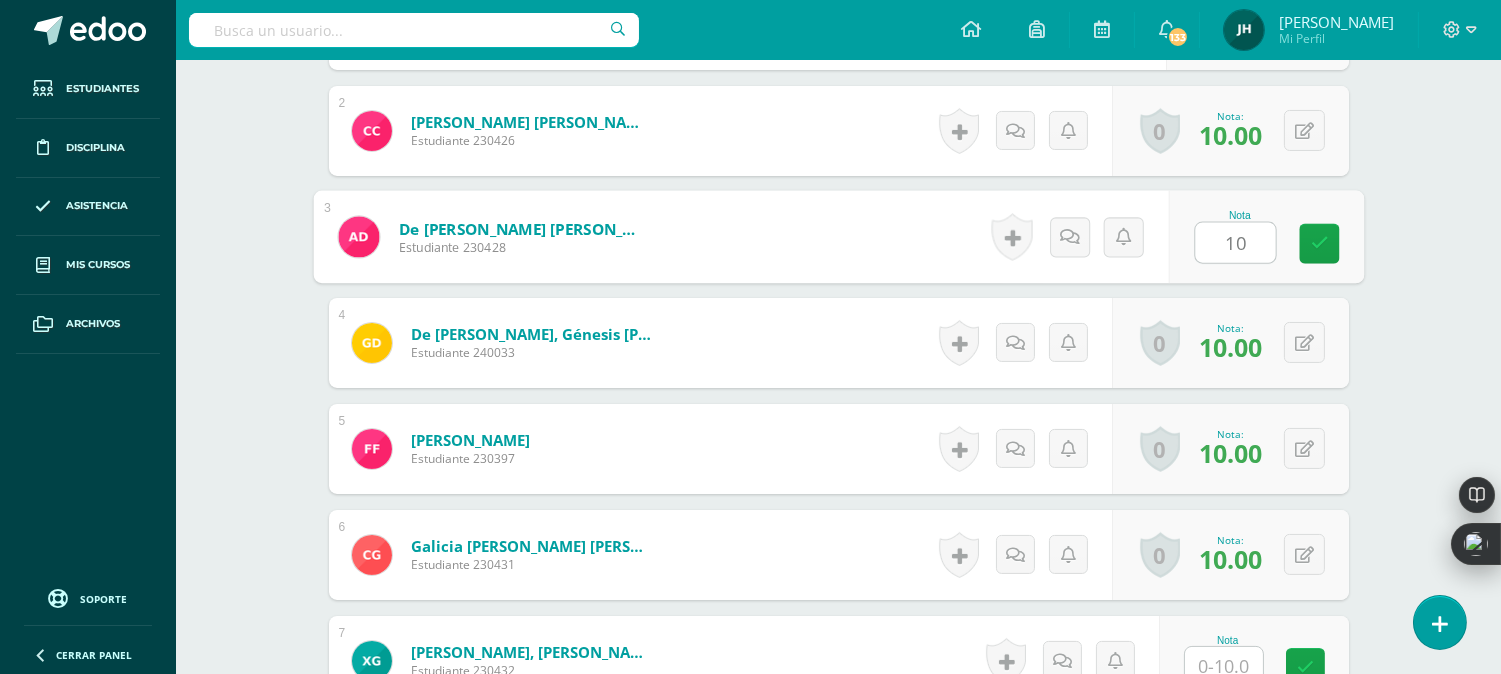 type on "10" 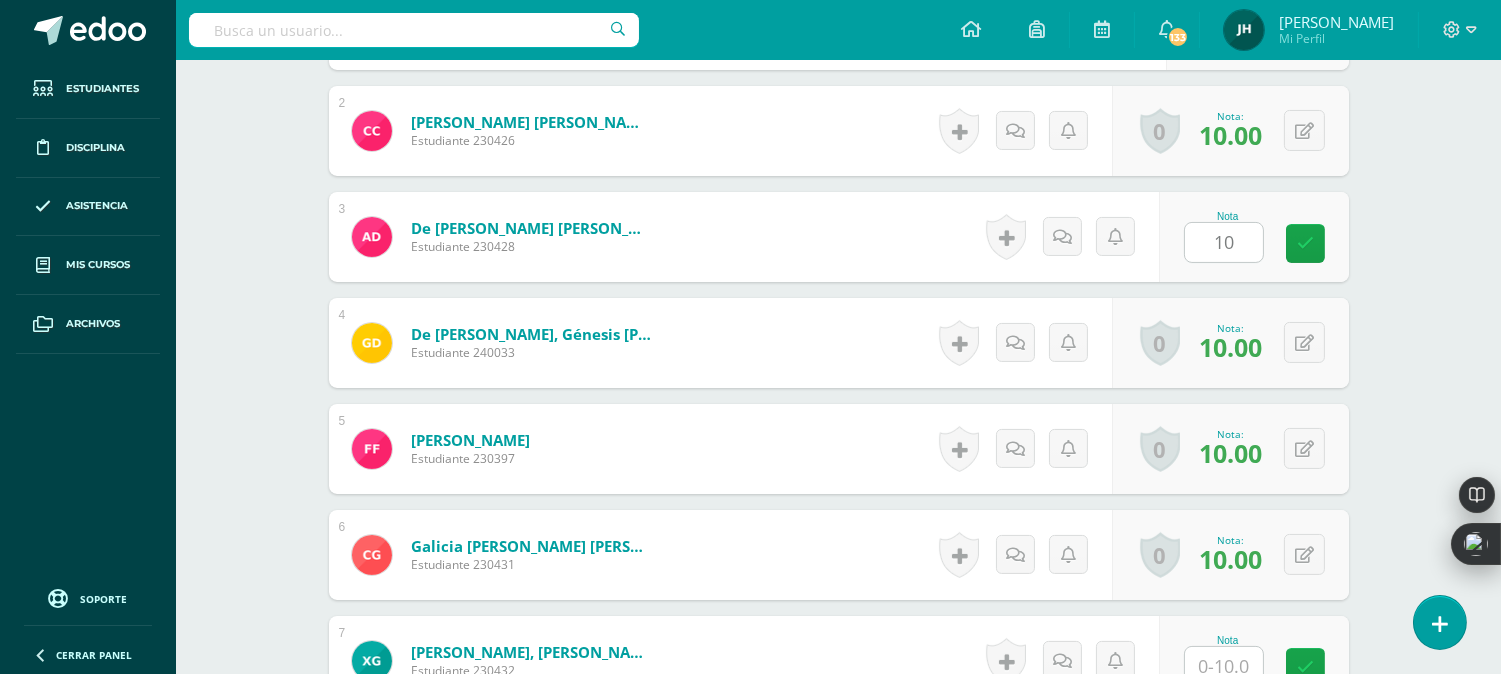 click on "de la Cruz Martínez, Aileen Nathalia
Estudiante  230428
Nota
10
0
Logros
N/A" at bounding box center (839, 237) 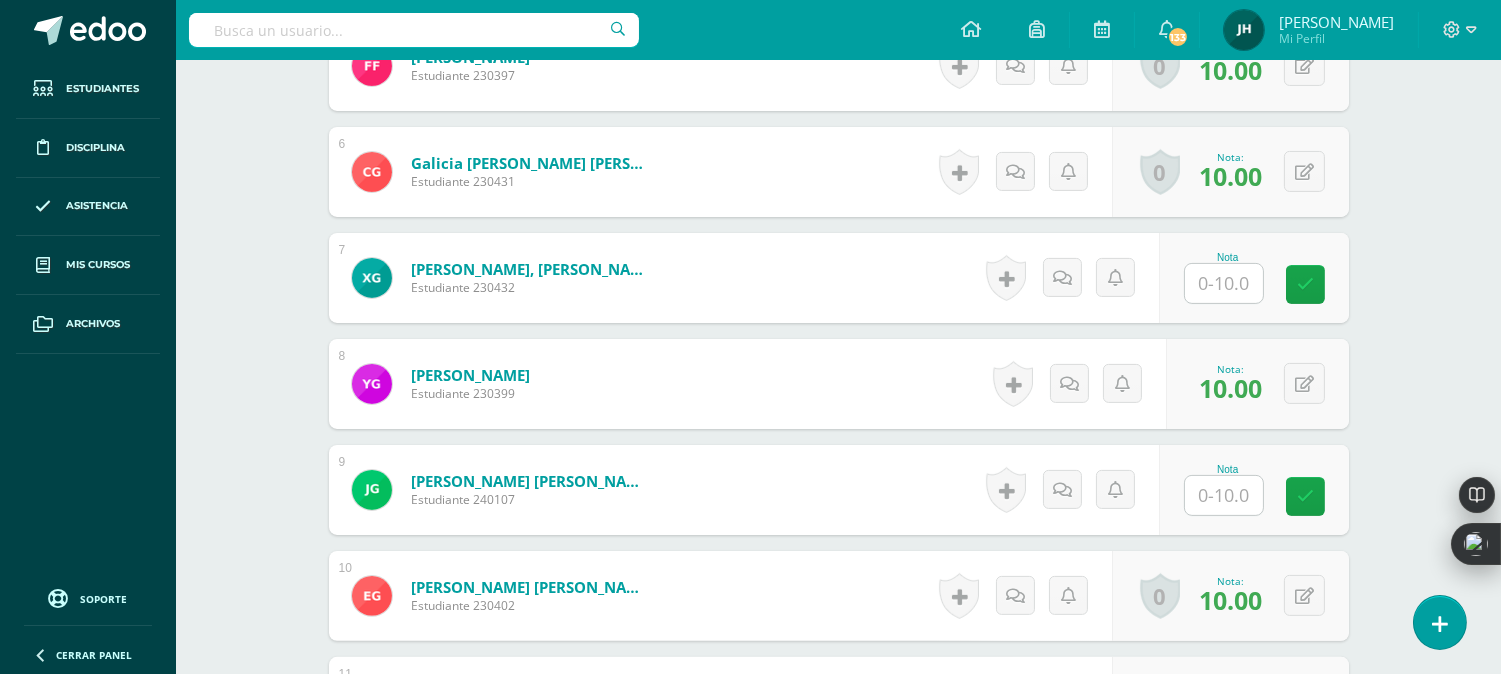 scroll, scrollTop: 1184, scrollLeft: 0, axis: vertical 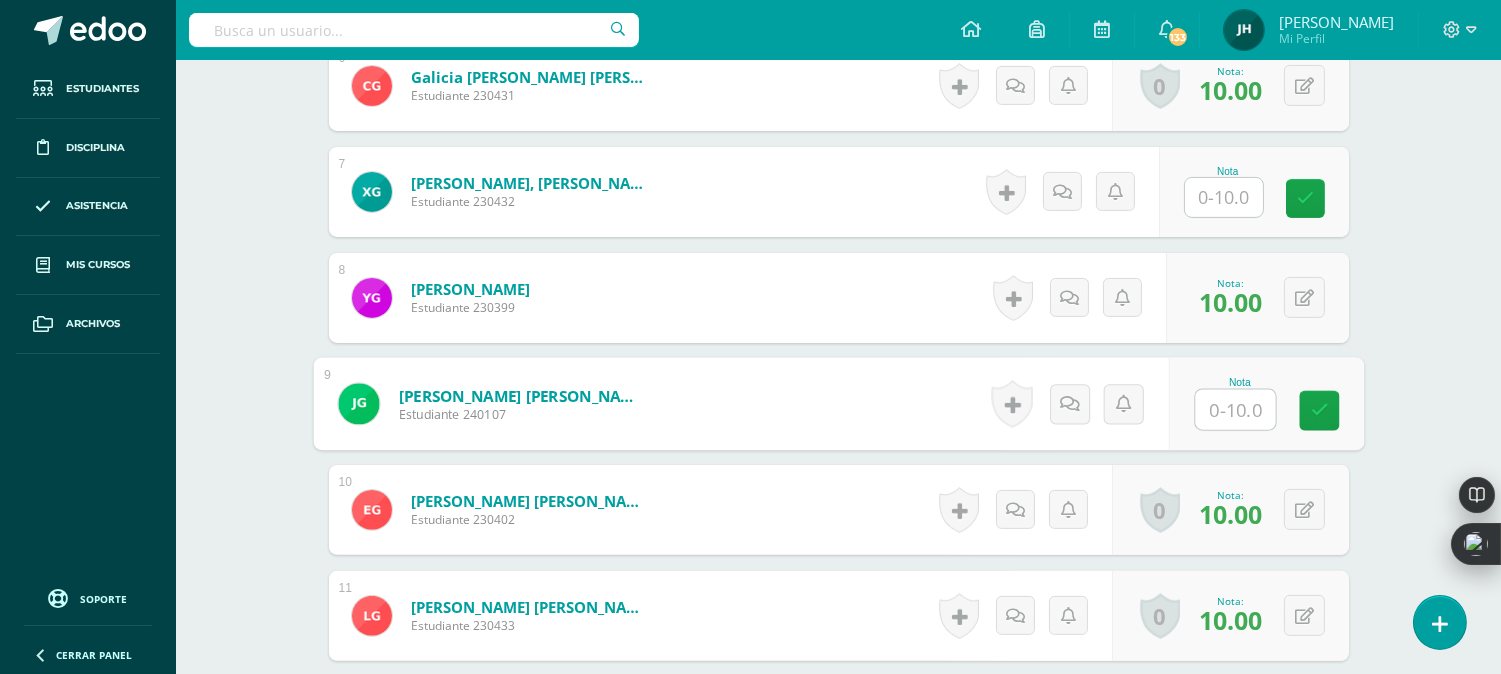 click at bounding box center [1235, 410] 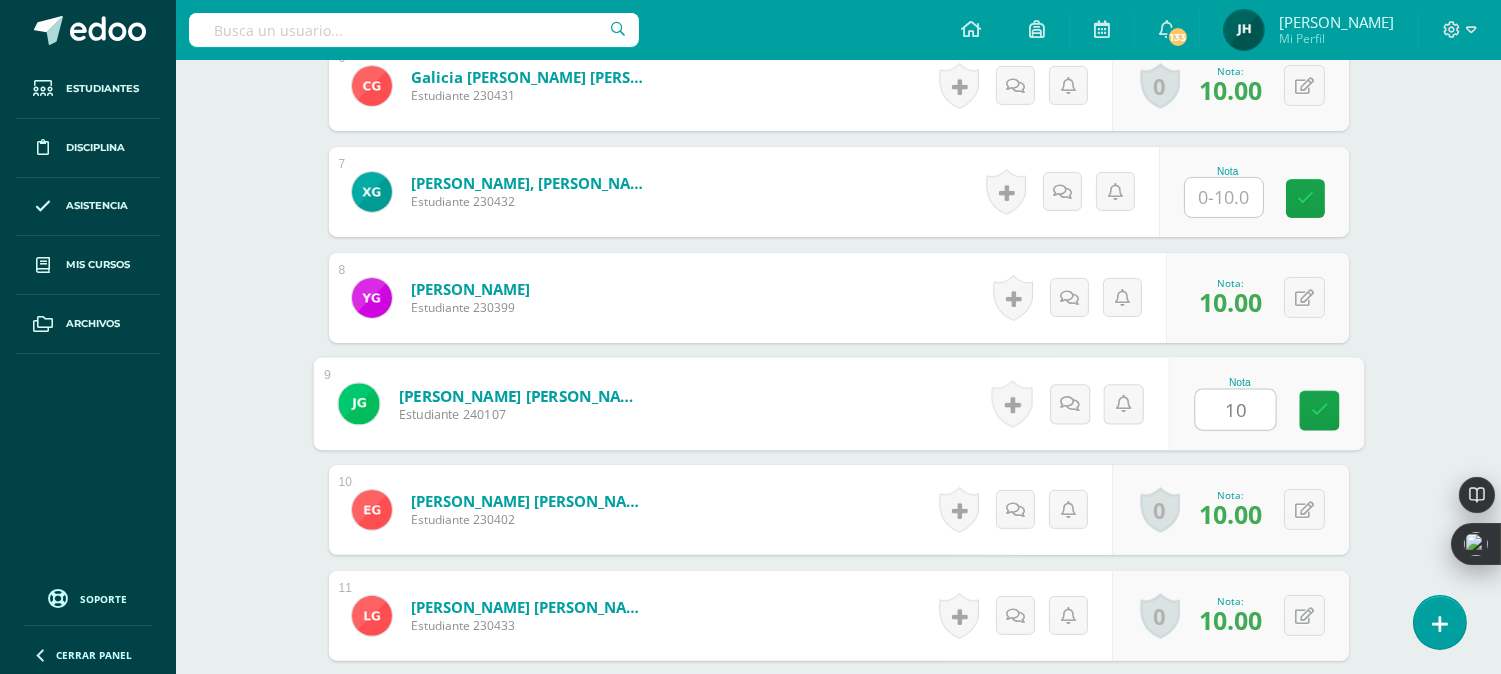 type on "10" 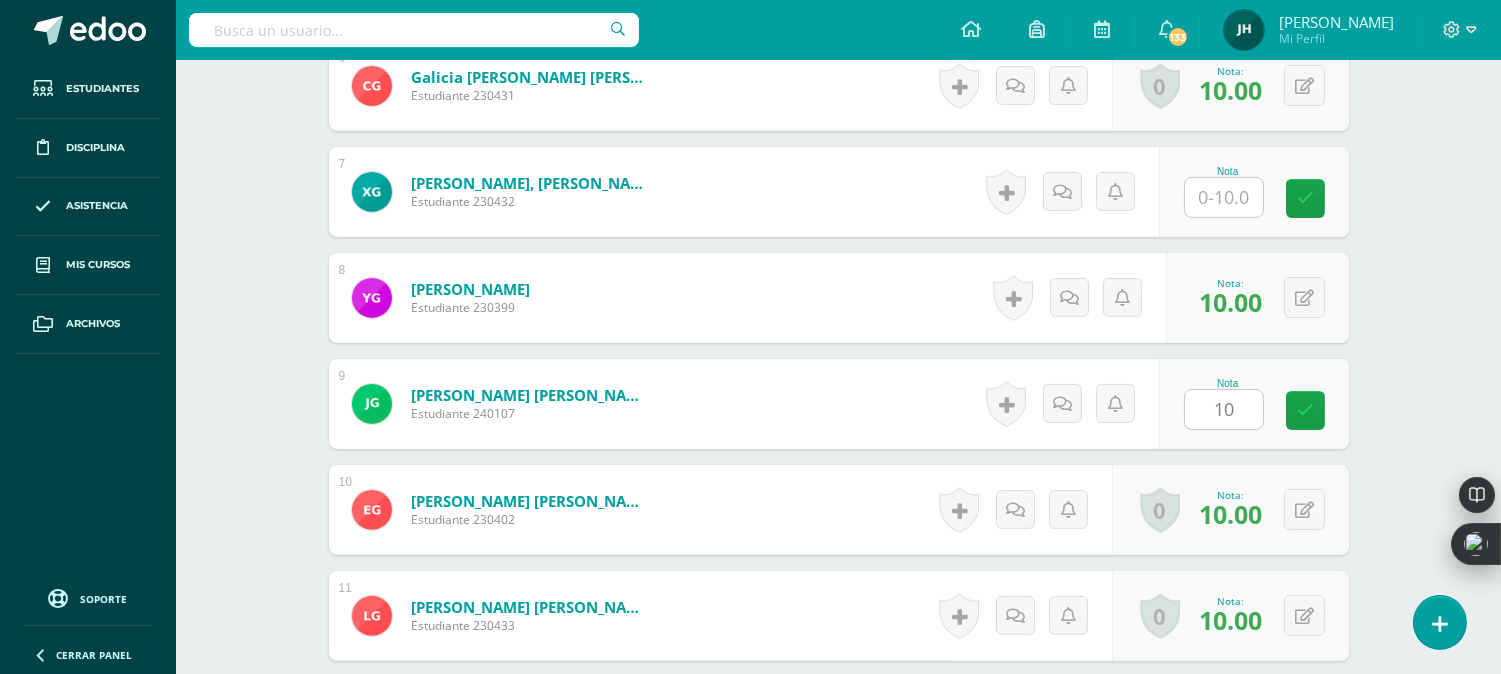 click on "González Barrera, Jessica Jimena
Estudiante  240107
Nota
10
0
Logros" at bounding box center [839, 404] 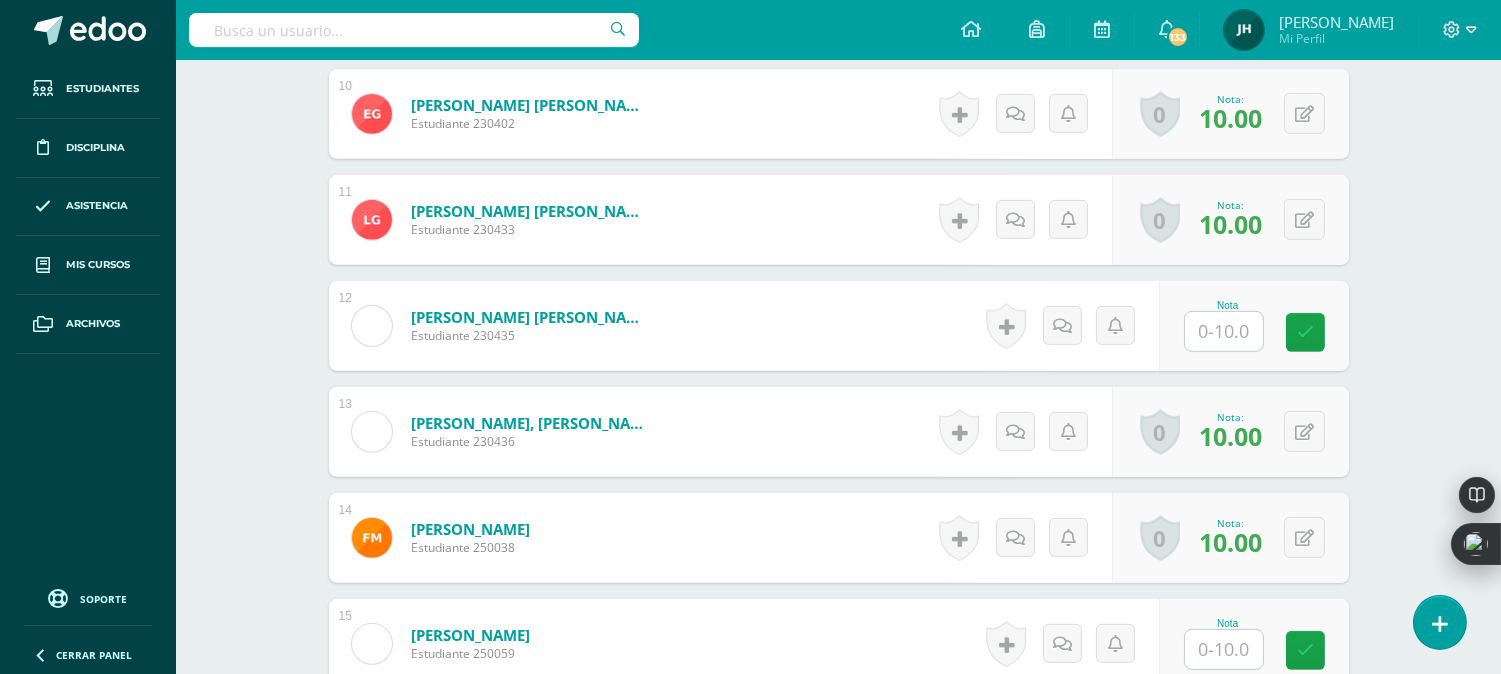 scroll, scrollTop: 1586, scrollLeft: 0, axis: vertical 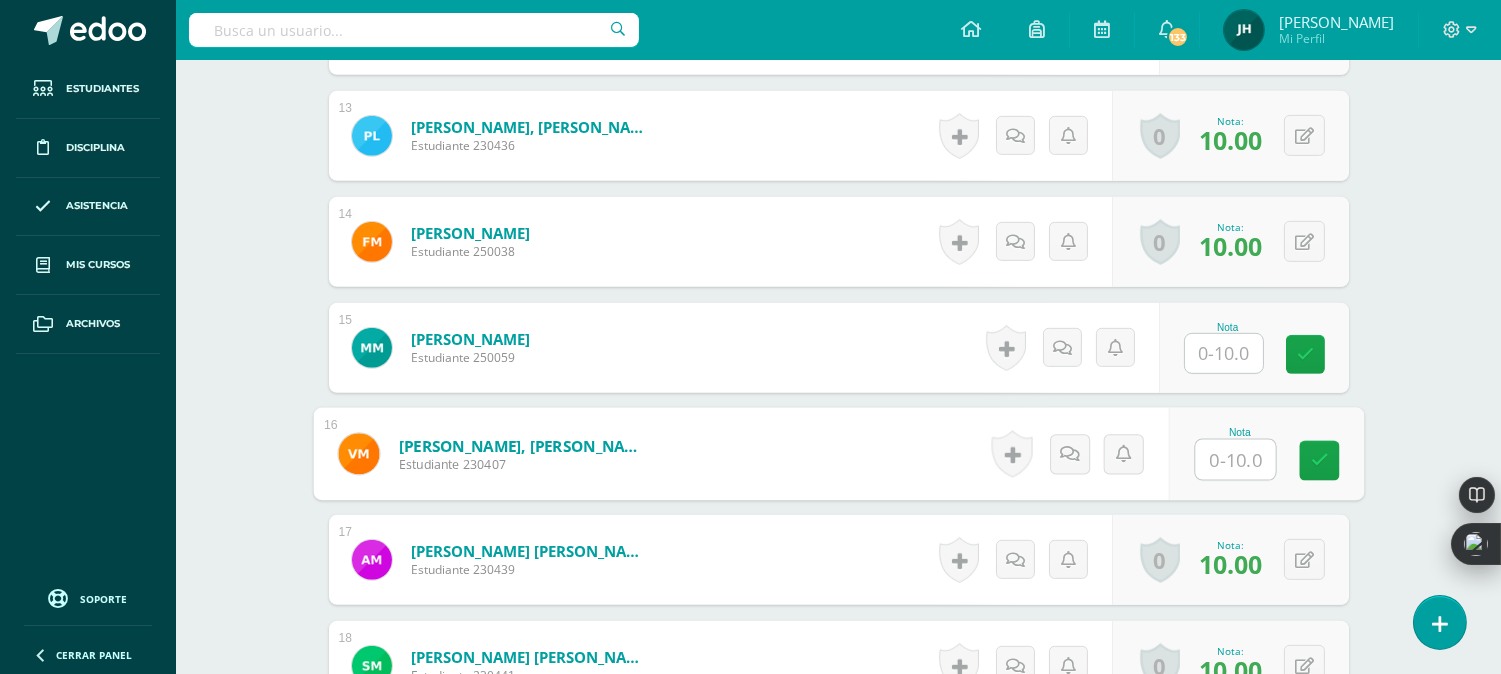 click at bounding box center (1235, 460) 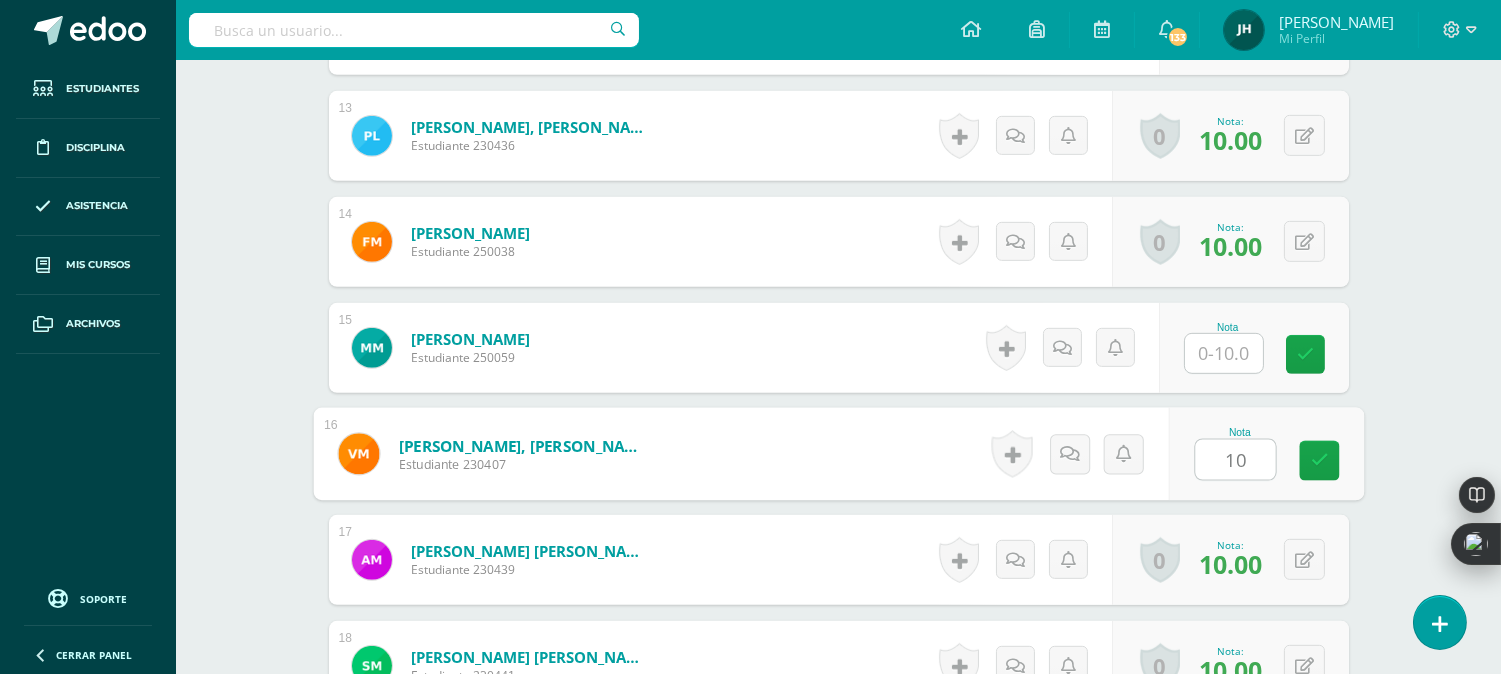 type on "10" 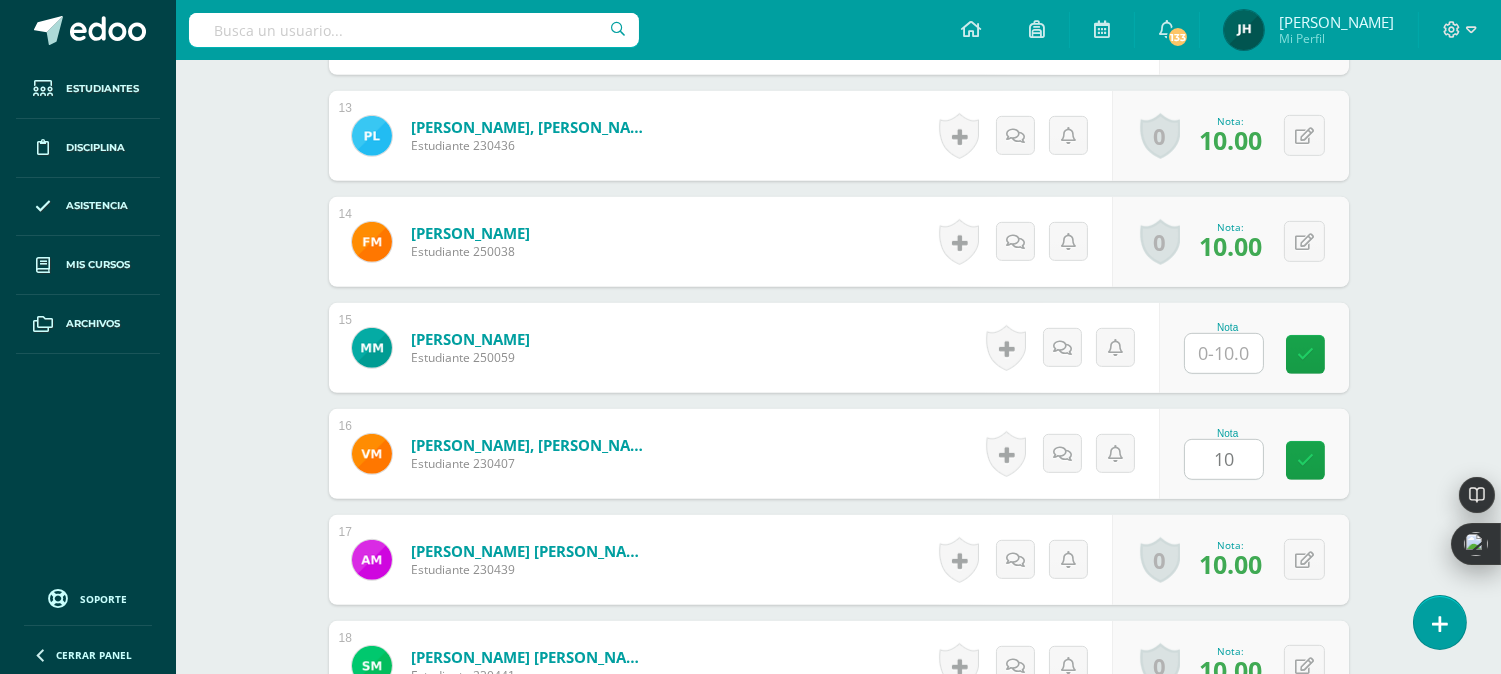 click on "Martínez Doño, Valentina Isabel
Estudiante  230407
Nota
10
0
Logros" at bounding box center [839, 454] 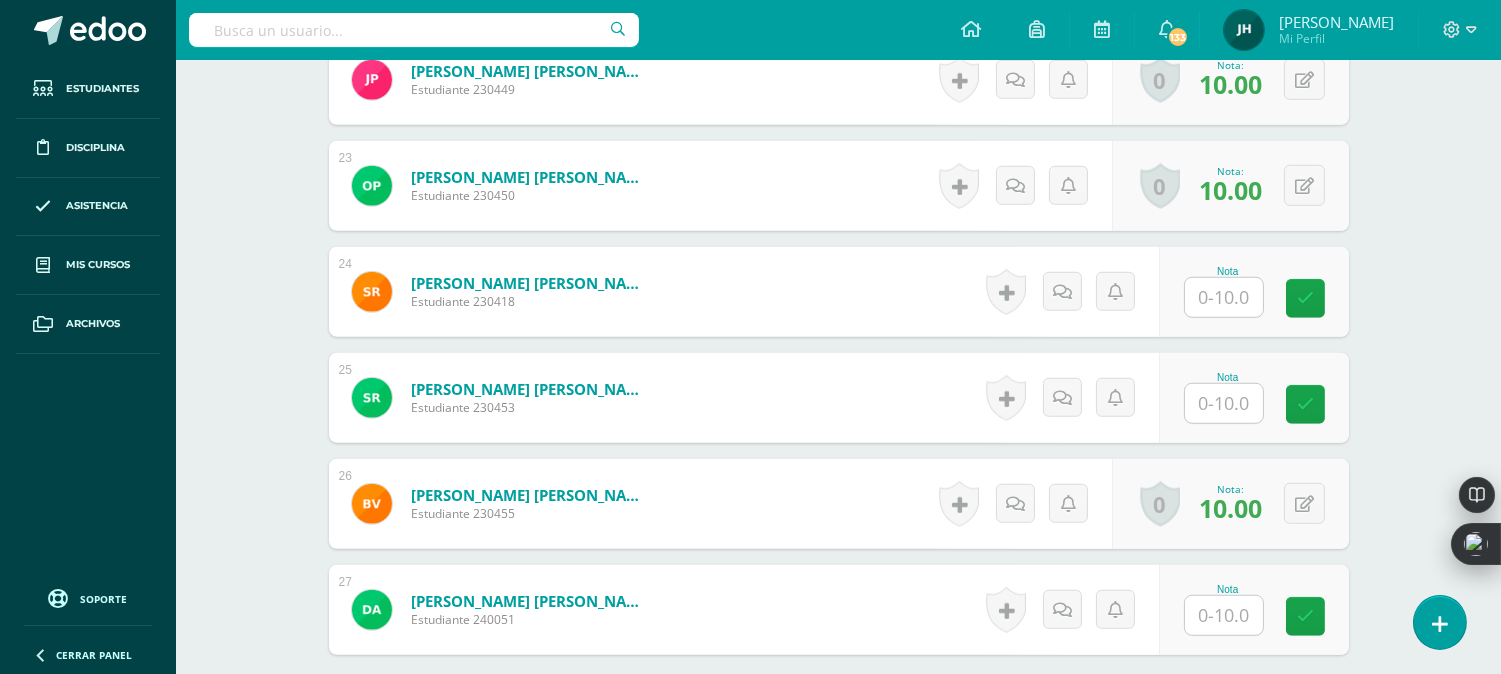 scroll, scrollTop: 2900, scrollLeft: 0, axis: vertical 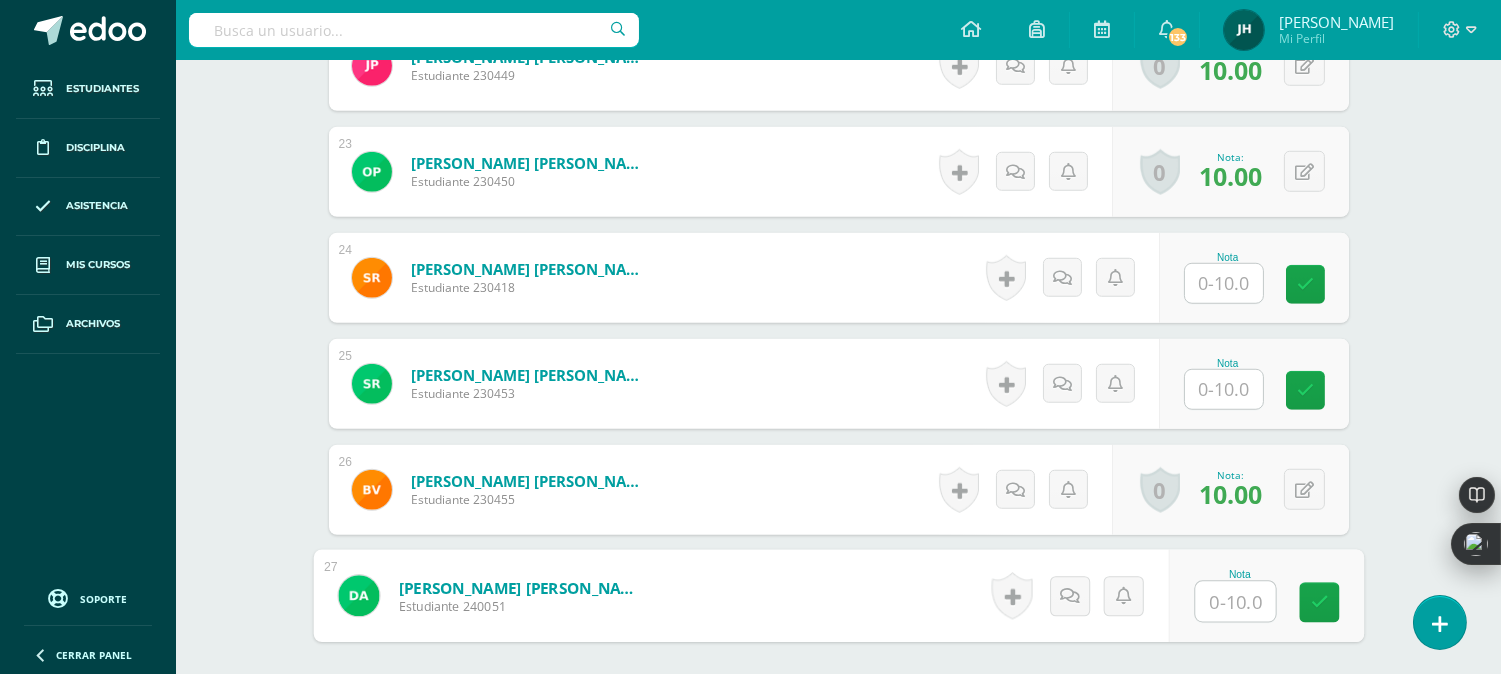 click at bounding box center [1235, 602] 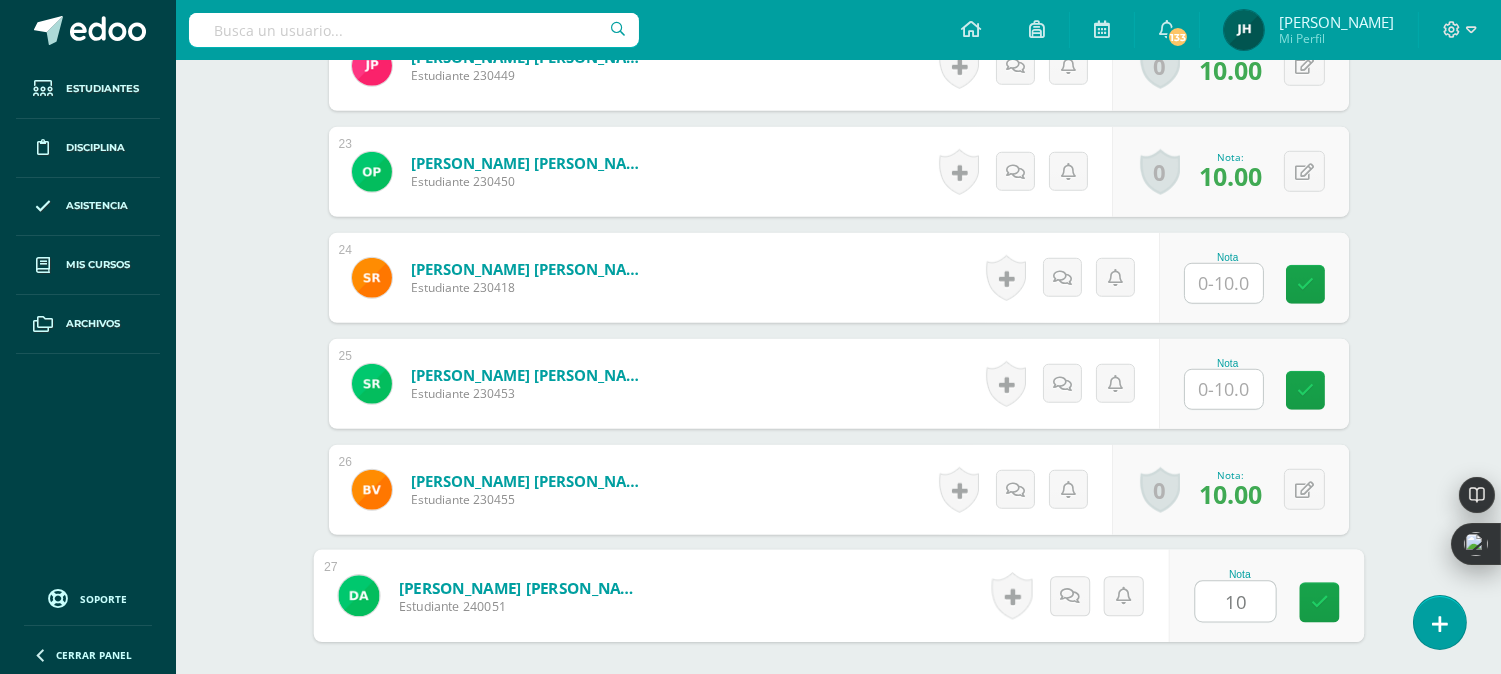 type on "10" 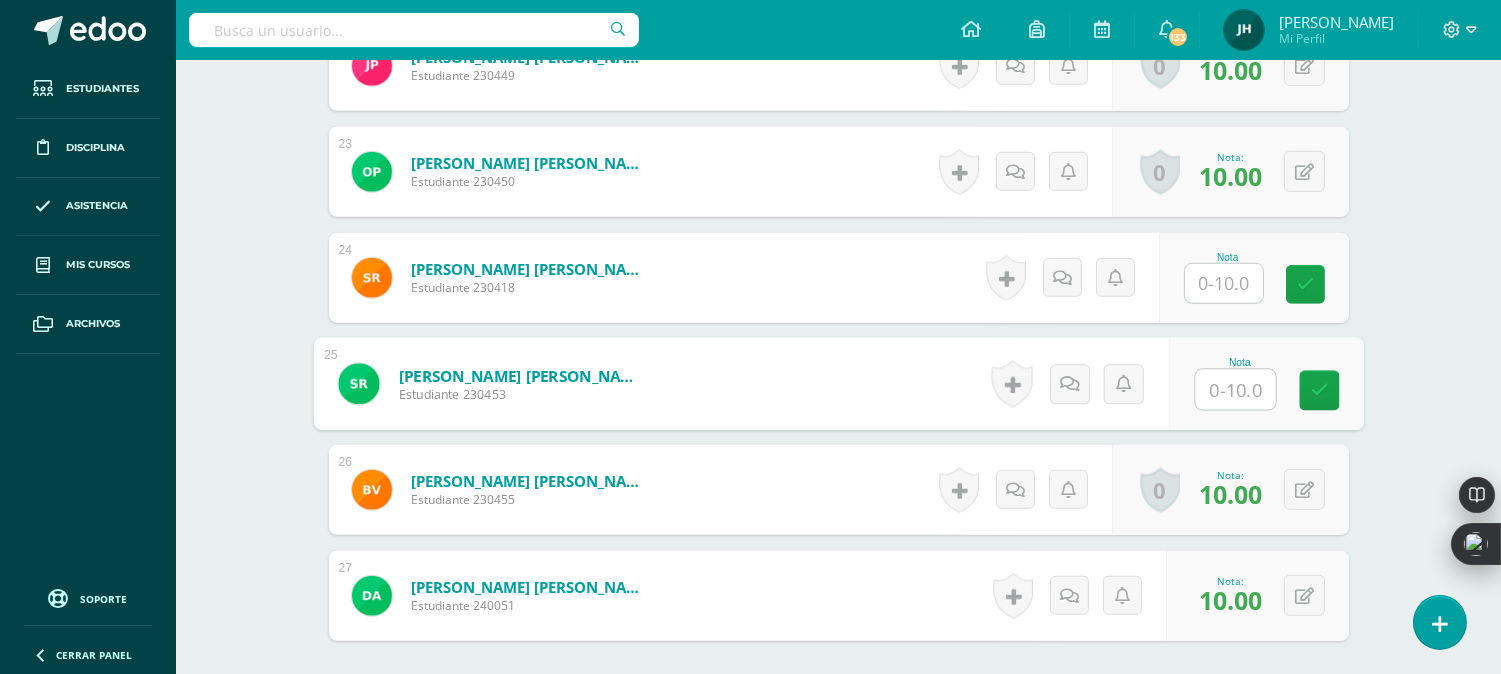 click at bounding box center (1235, 390) 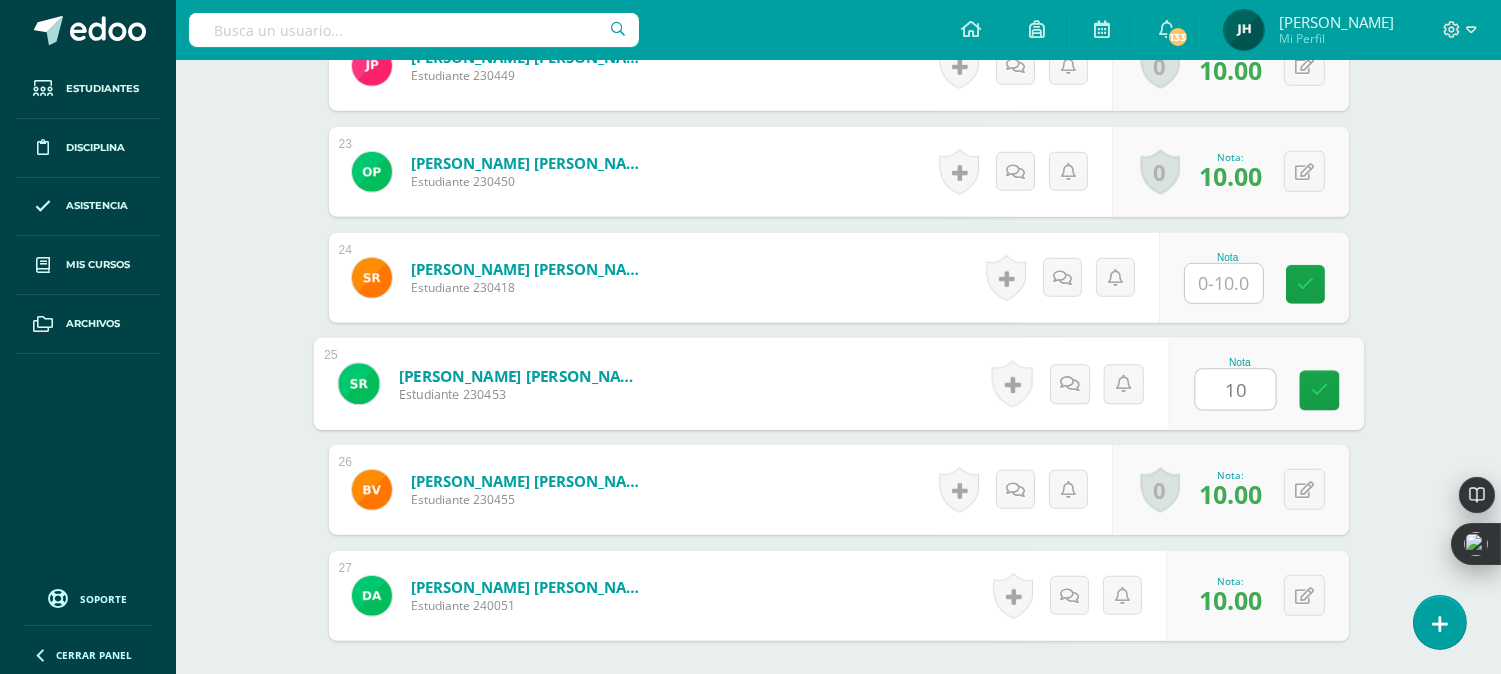 type on "10" 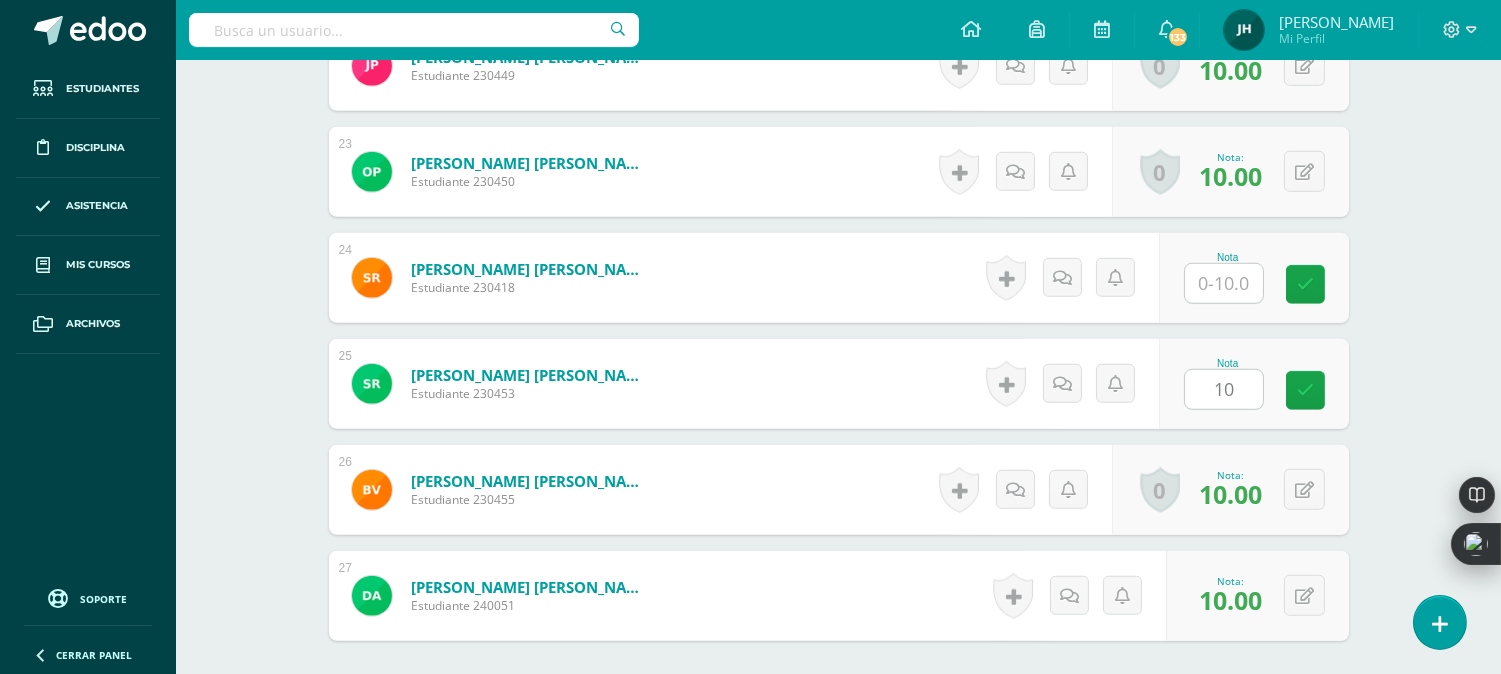 click on "Rueda Marroquín, Stefany Jimena
Estudiante  230453
Nota
10
0
Logros" at bounding box center (839, 384) 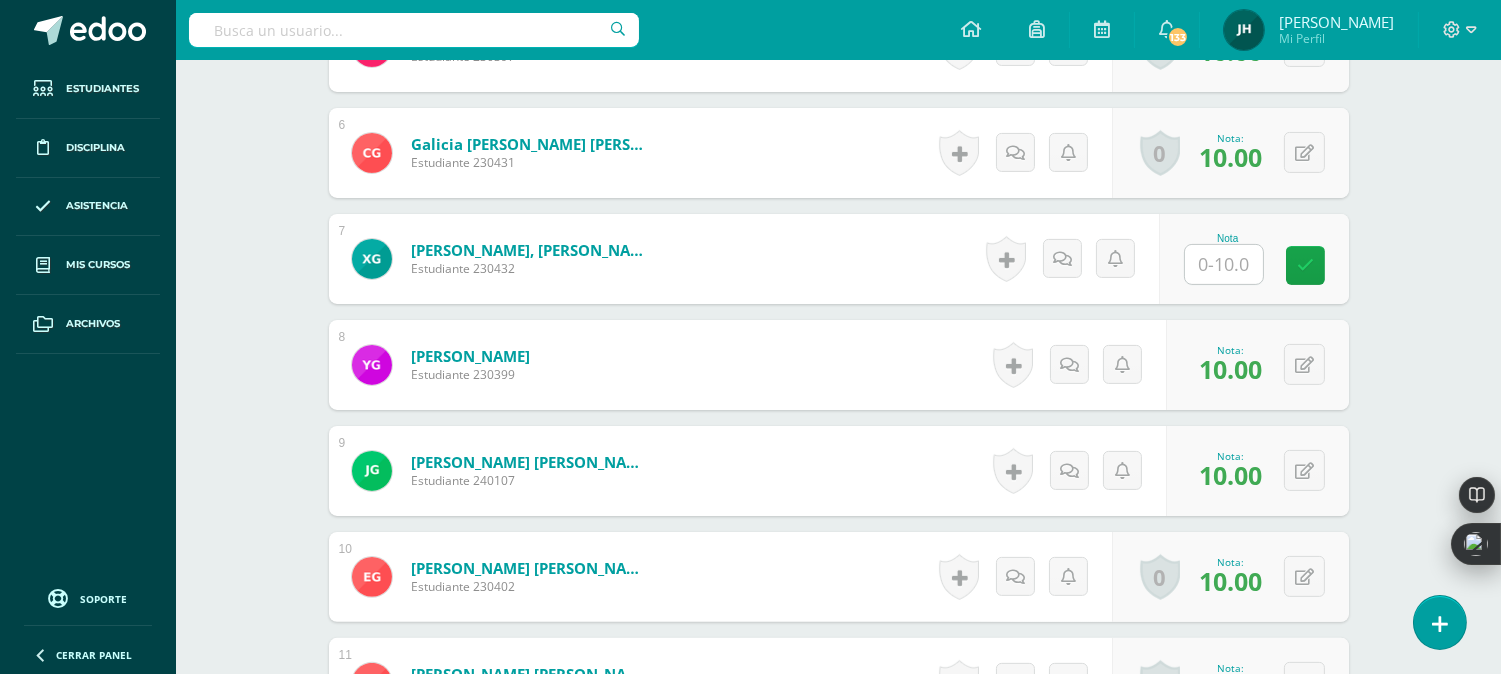 scroll, scrollTop: 1137, scrollLeft: 0, axis: vertical 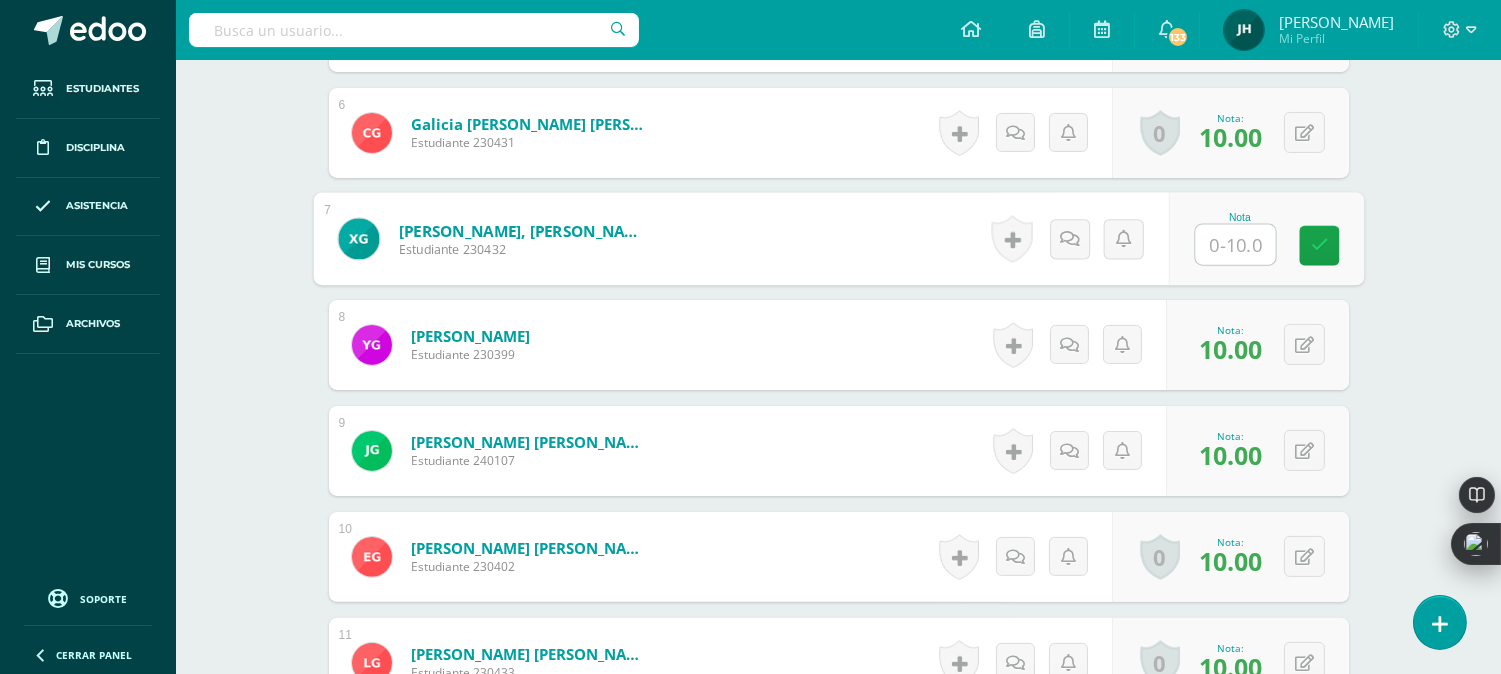 click at bounding box center (1235, 245) 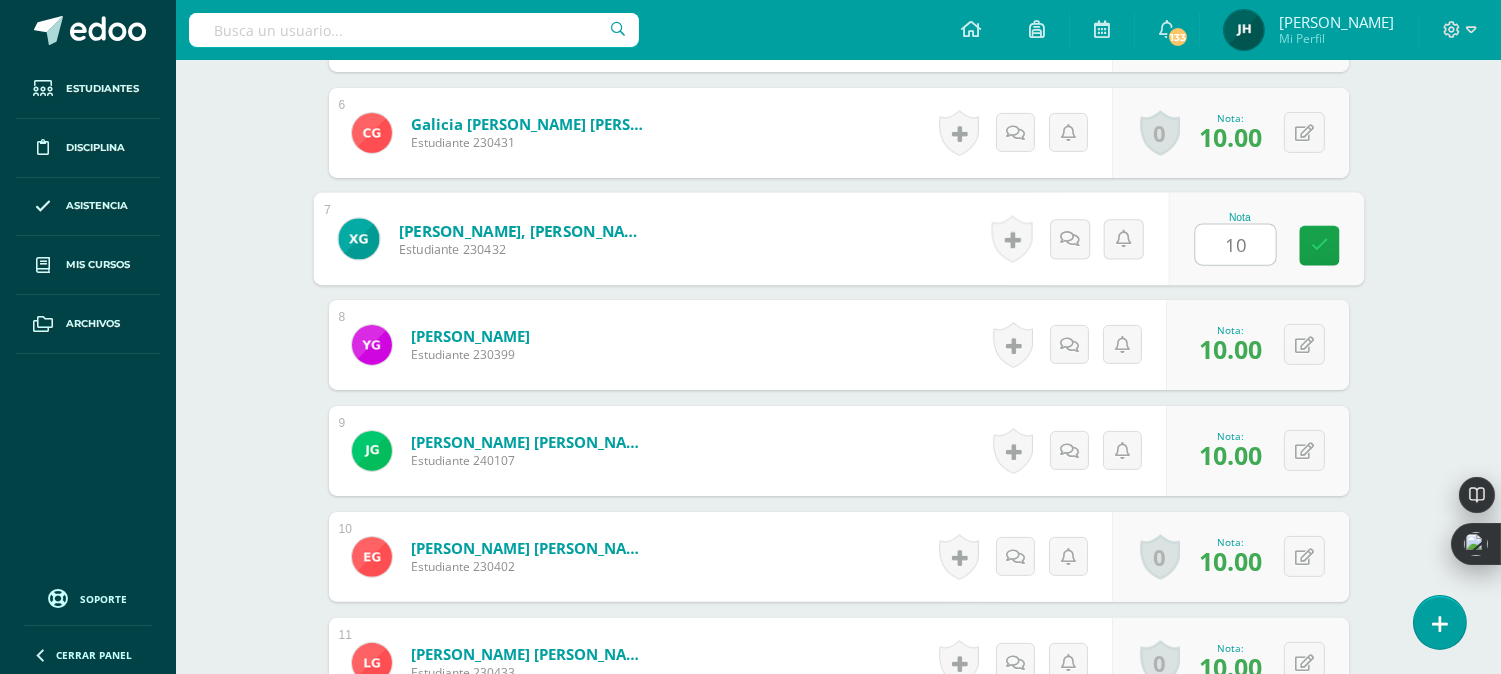 type on "10" 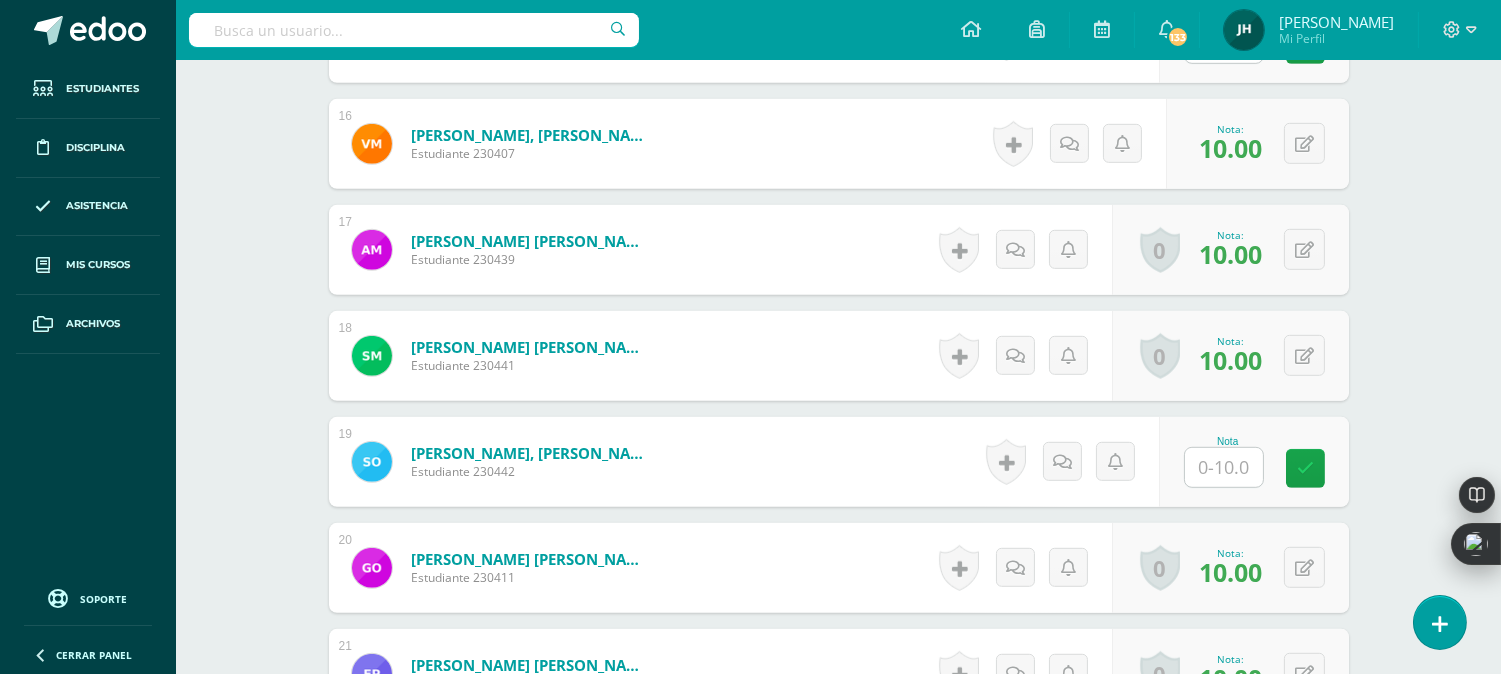 scroll, scrollTop: 2206, scrollLeft: 0, axis: vertical 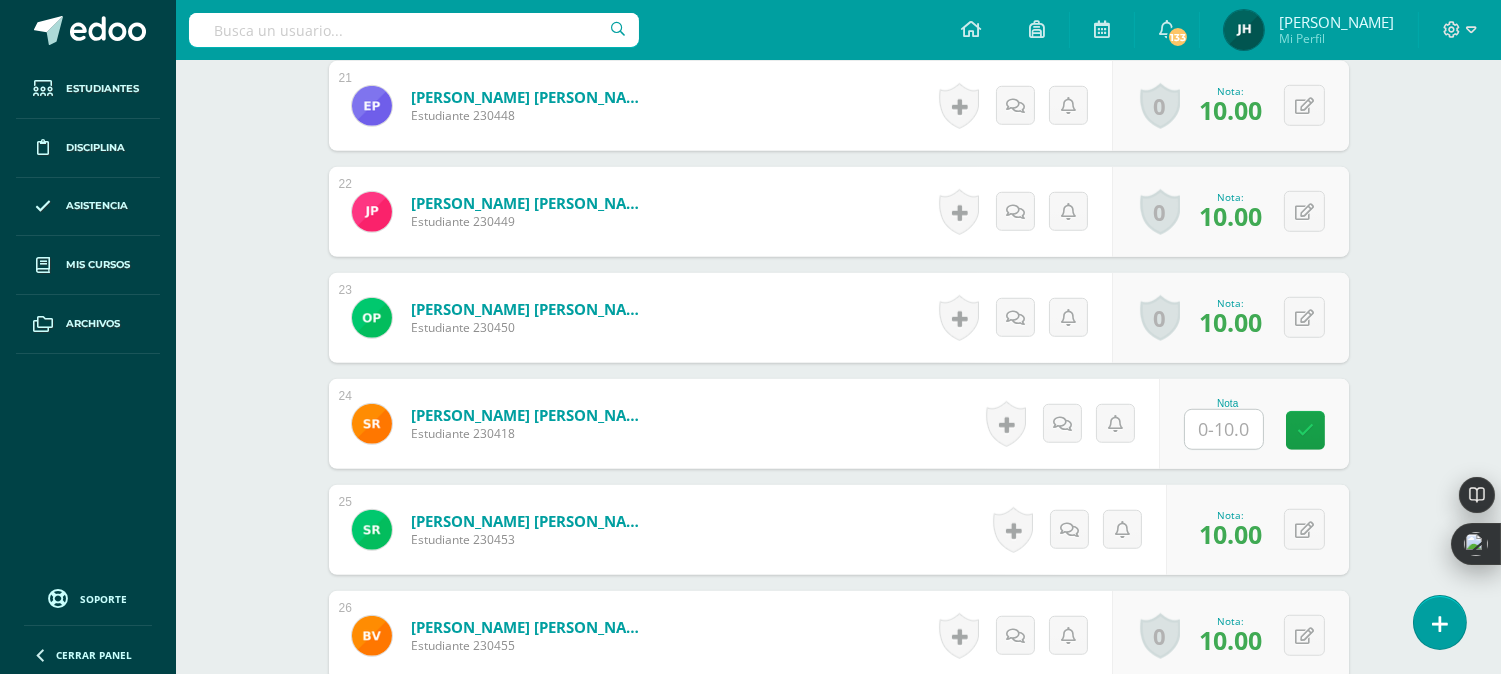 click at bounding box center [1224, 429] 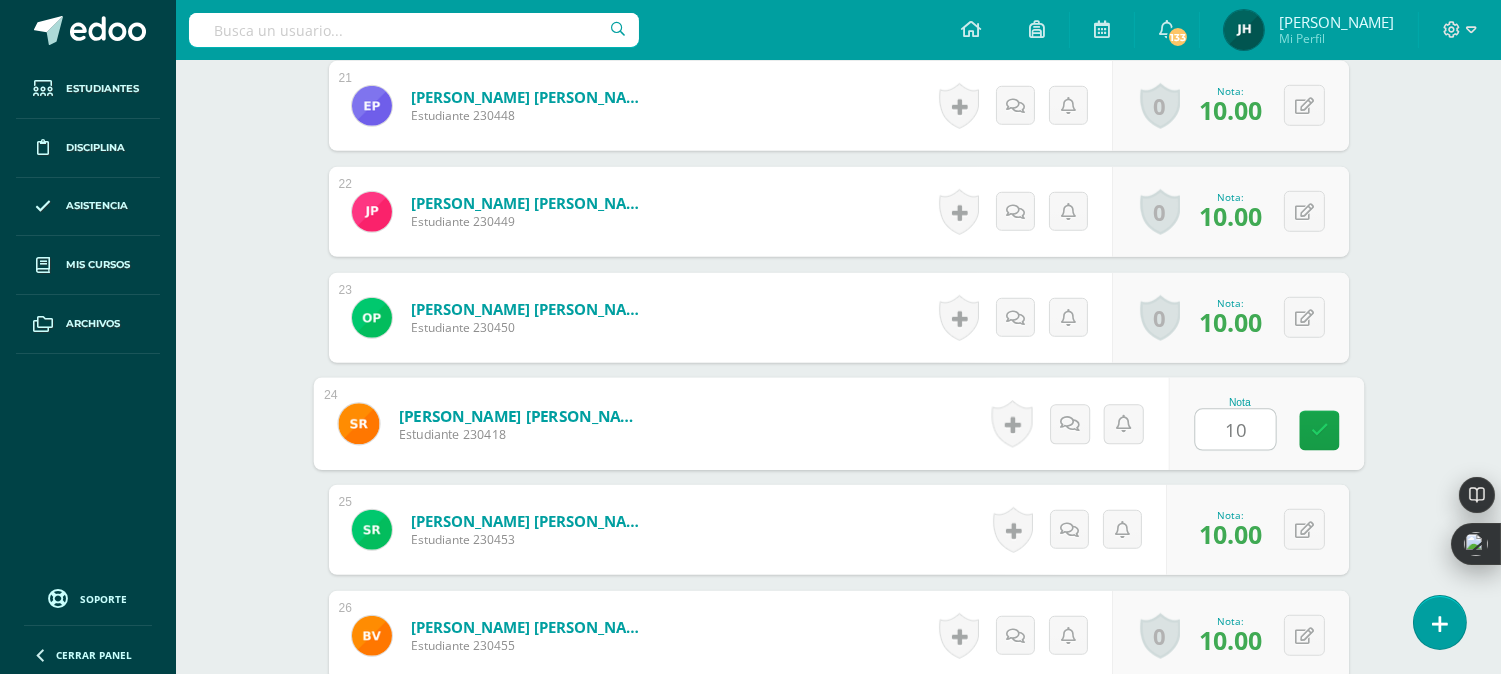type on "10" 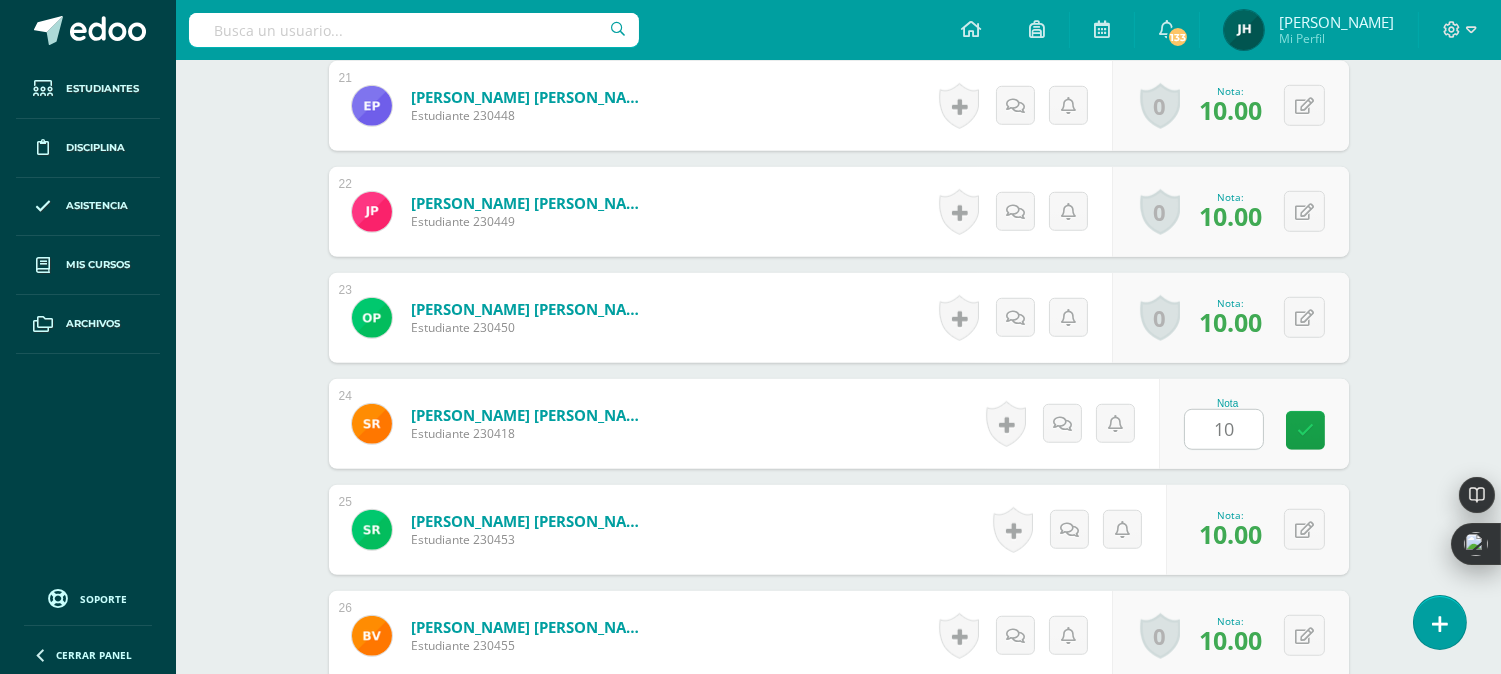 click on "Reyes Portillo, Samuel José
Estudiante  230418
Nota
10
0
Logros" at bounding box center (839, 424) 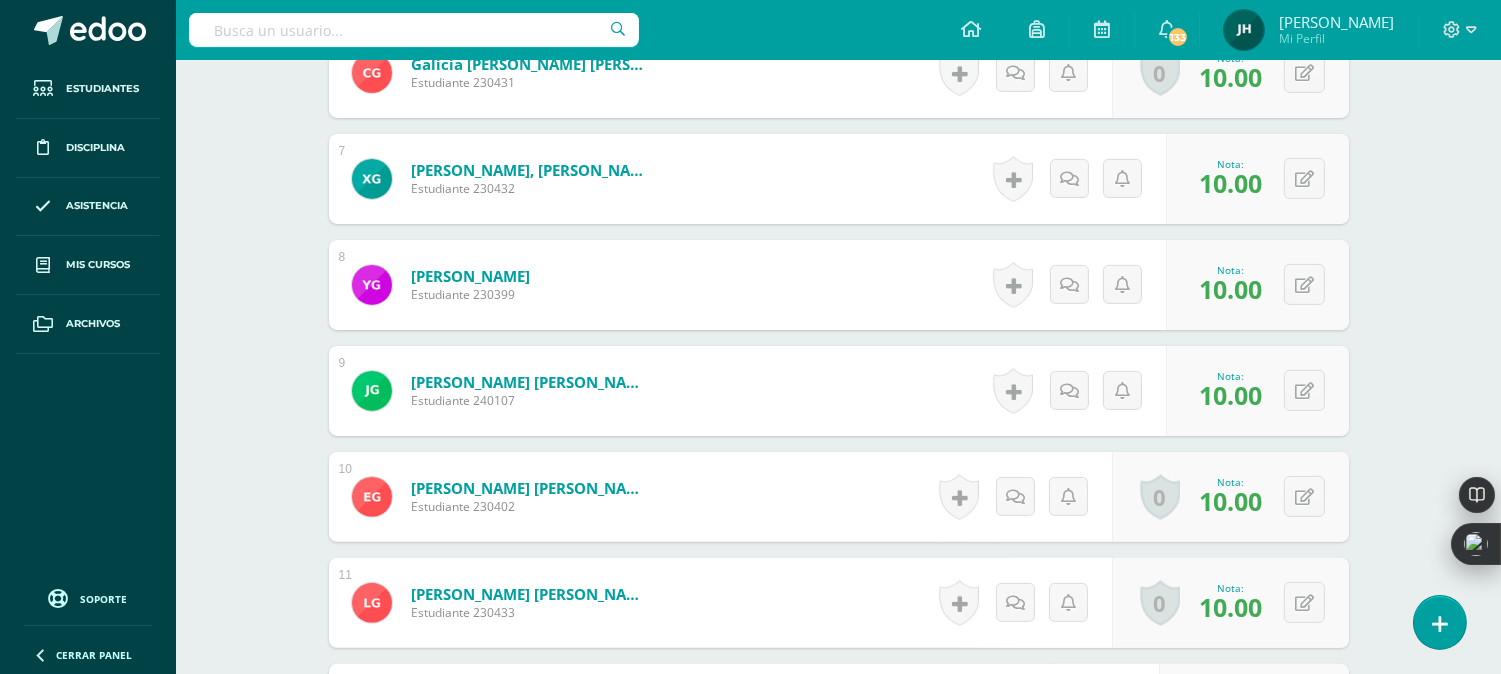 scroll, scrollTop: 1204, scrollLeft: 0, axis: vertical 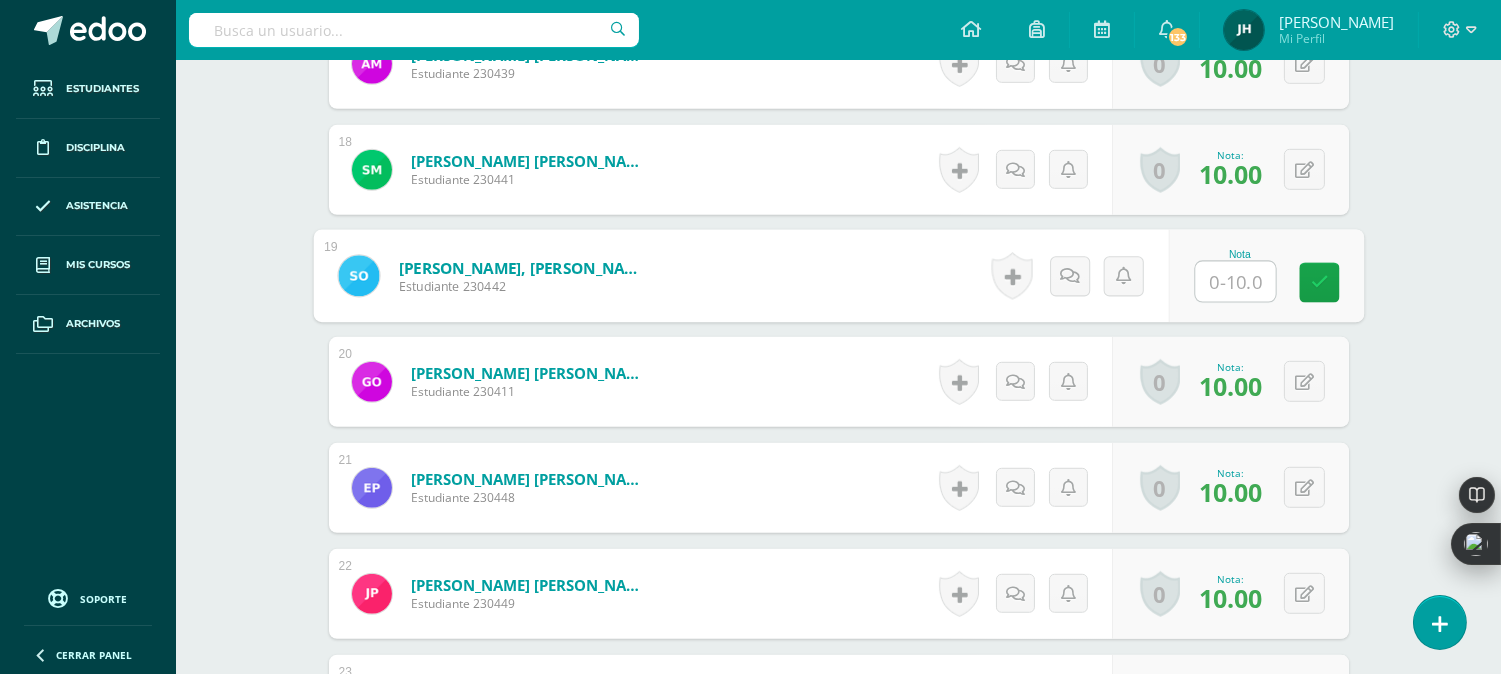 click at bounding box center [1235, 282] 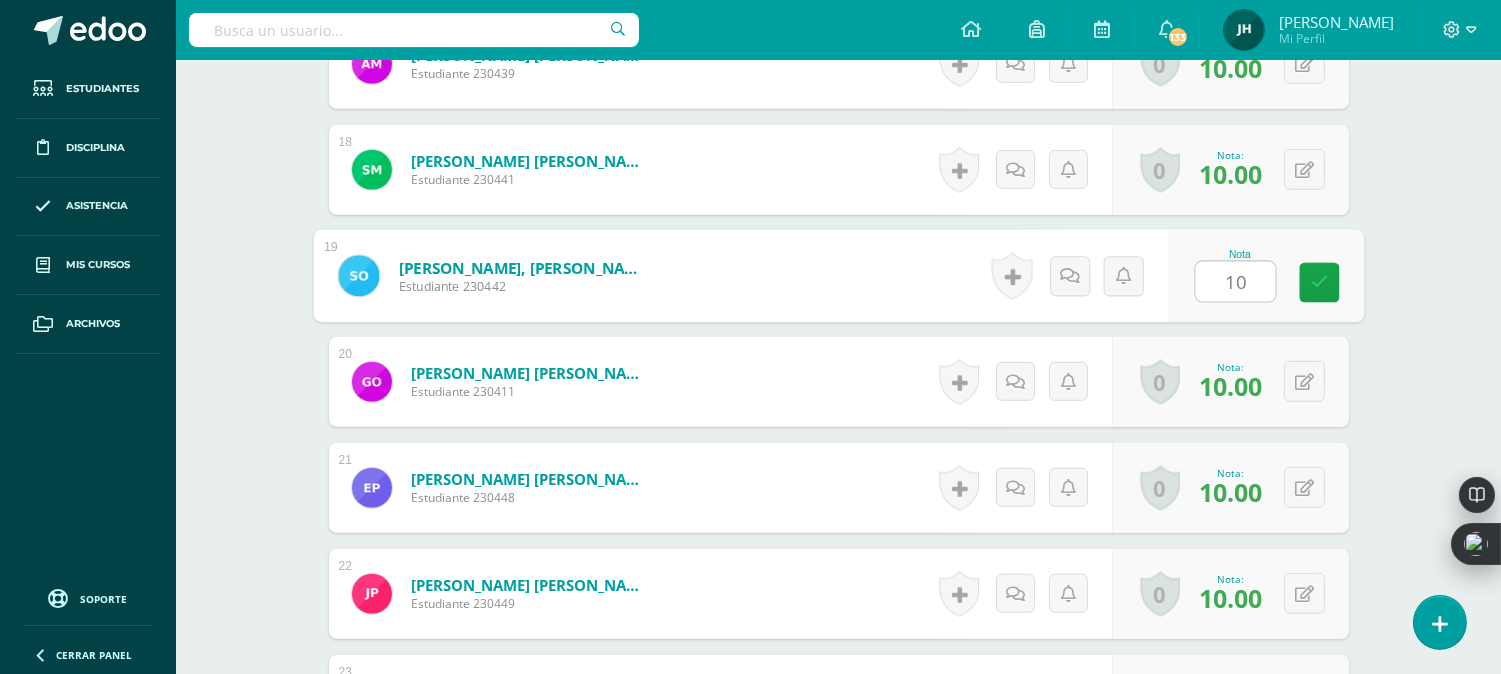 type on "10" 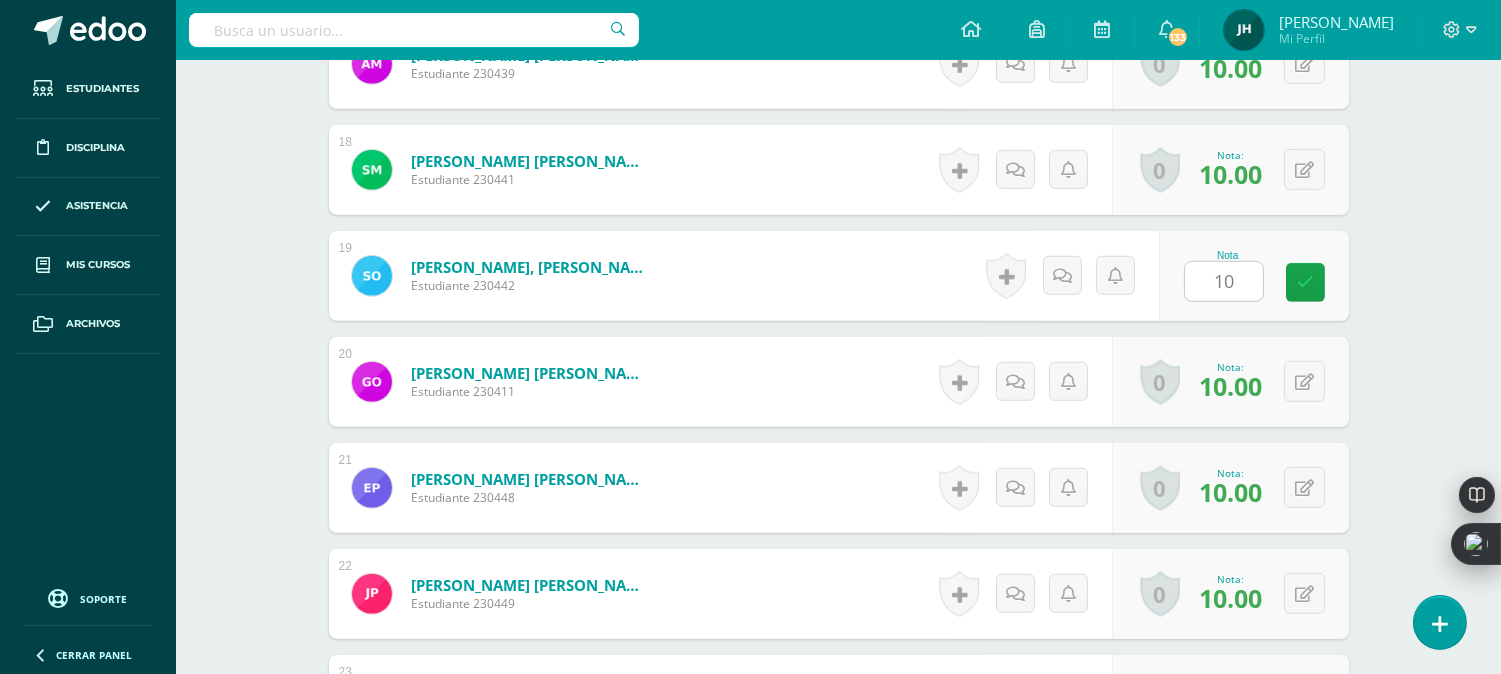 click on "Oliva Mayén, Sebastian Alexis
Estudiante  230442
Nota
10
0
Logros" at bounding box center [839, 276] 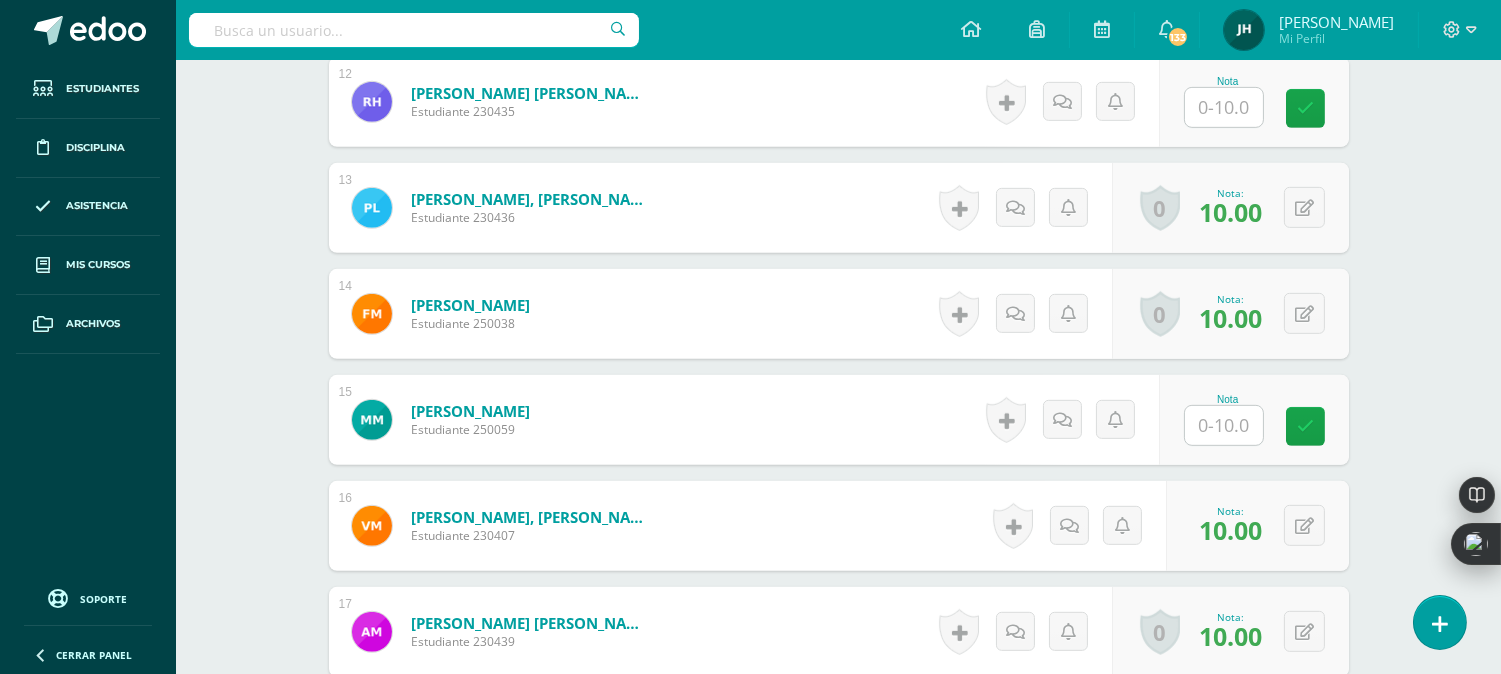 scroll, scrollTop: 1712, scrollLeft: 0, axis: vertical 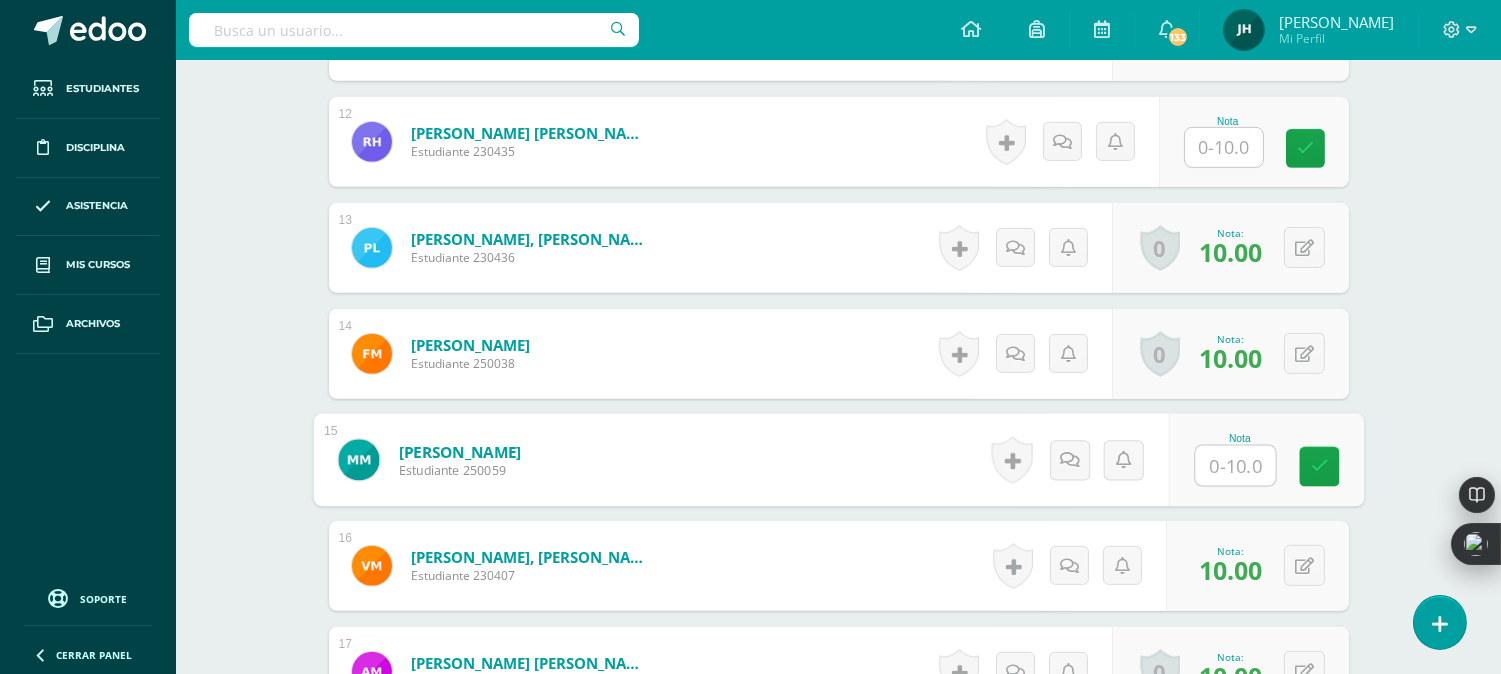 click at bounding box center (1235, 466) 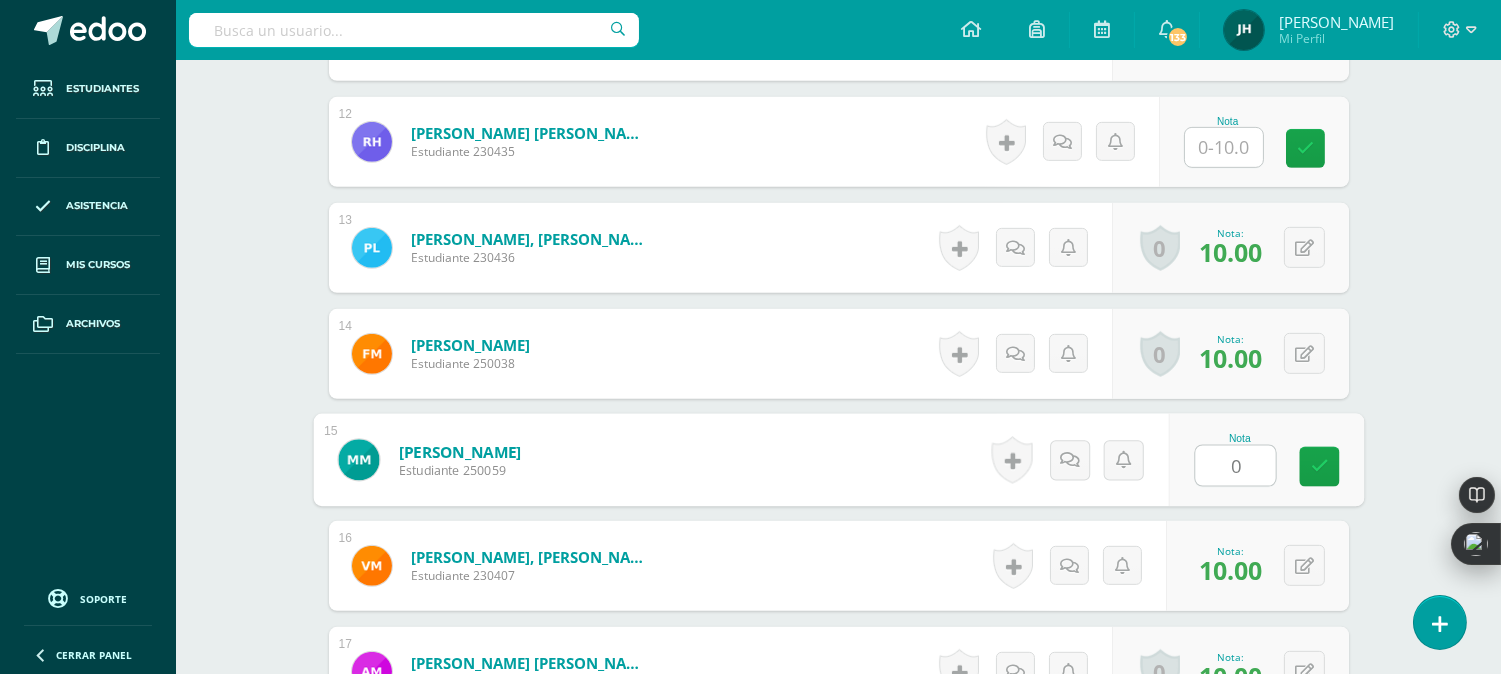 type on "0" 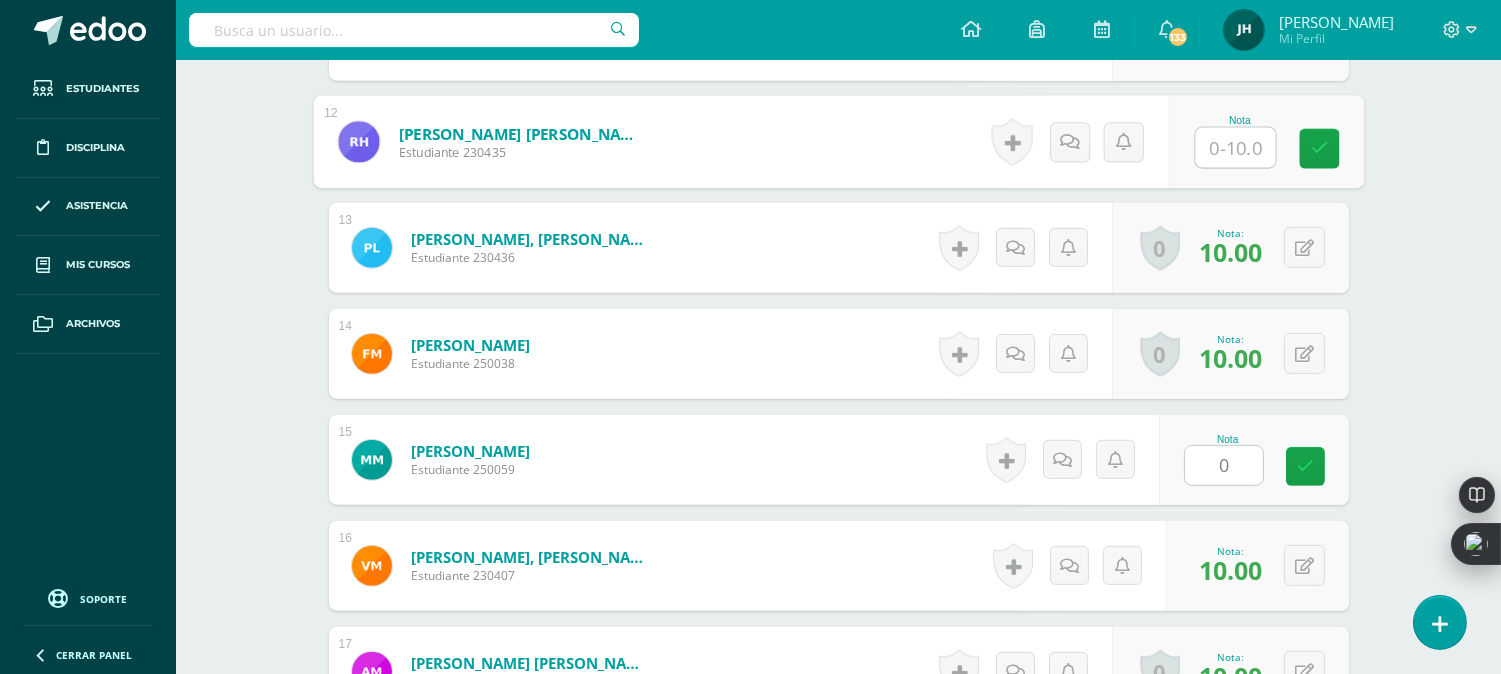 click at bounding box center [1235, 148] 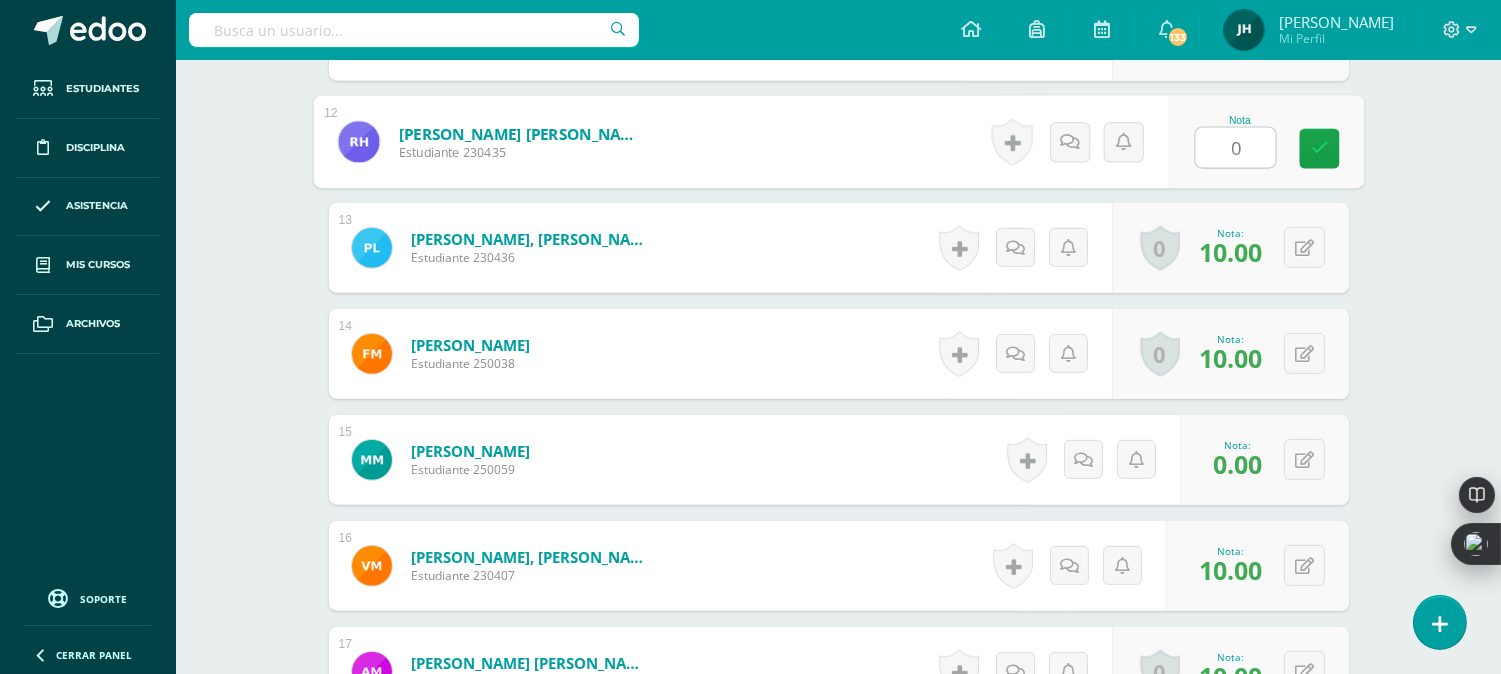 type on "0" 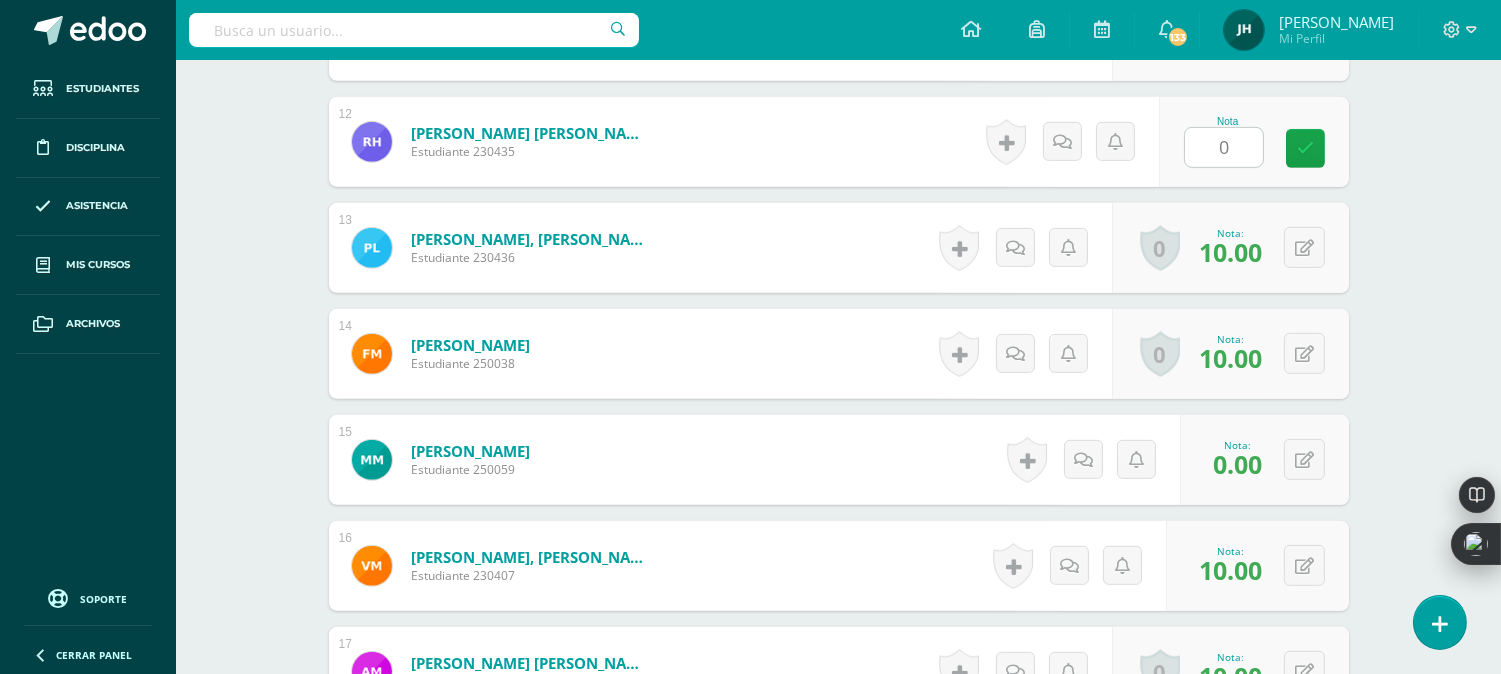 click on "Hernández Sagastume, Rodrigo Javier
Estudiante  230435
Nota
0
0
Logros" at bounding box center [839, 142] 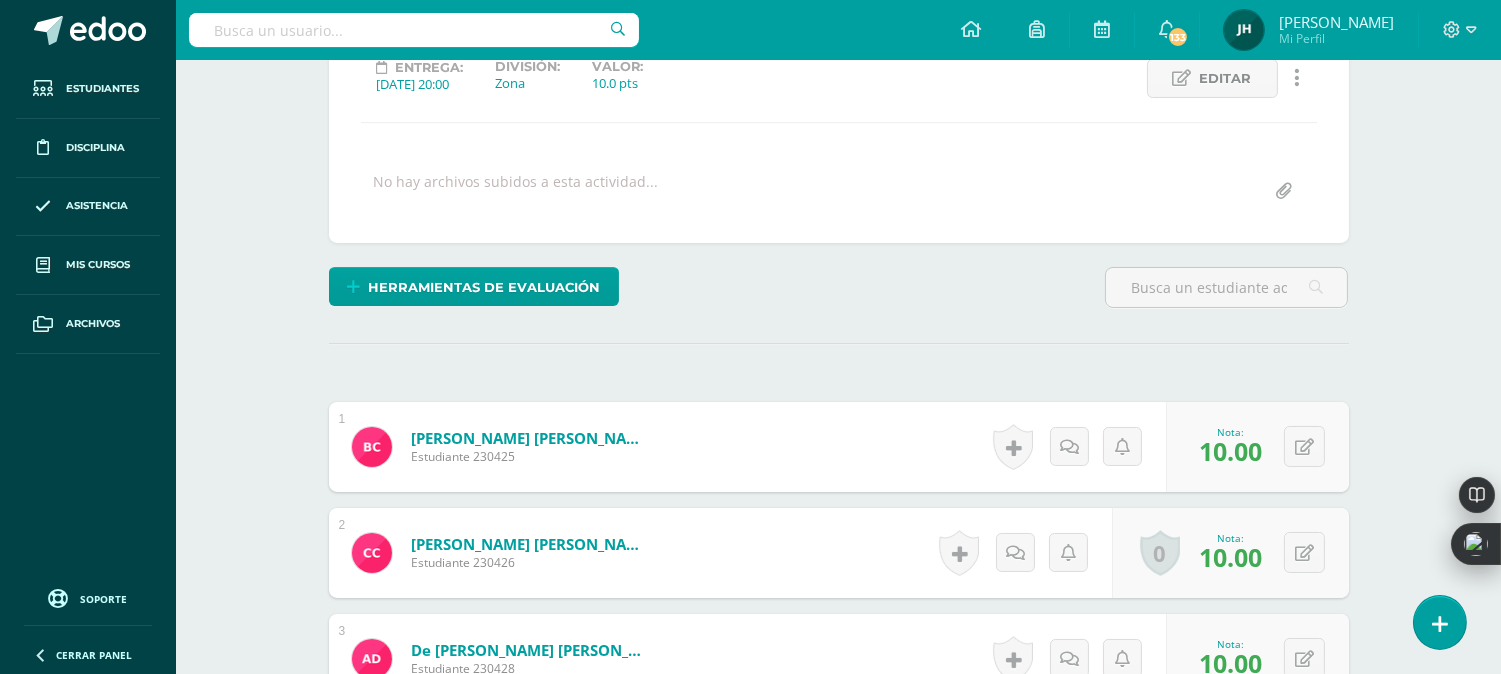 scroll, scrollTop: 286, scrollLeft: 0, axis: vertical 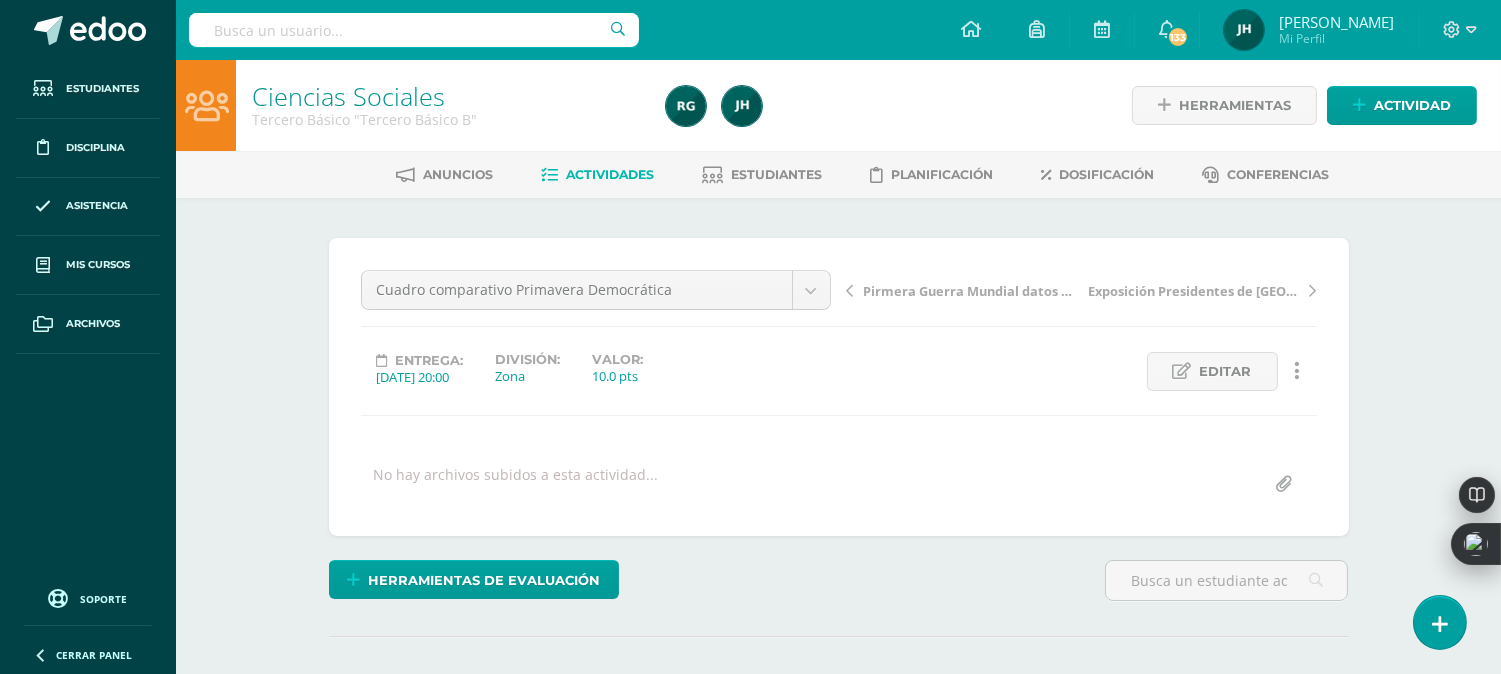 click on "Actividades" at bounding box center [610, 174] 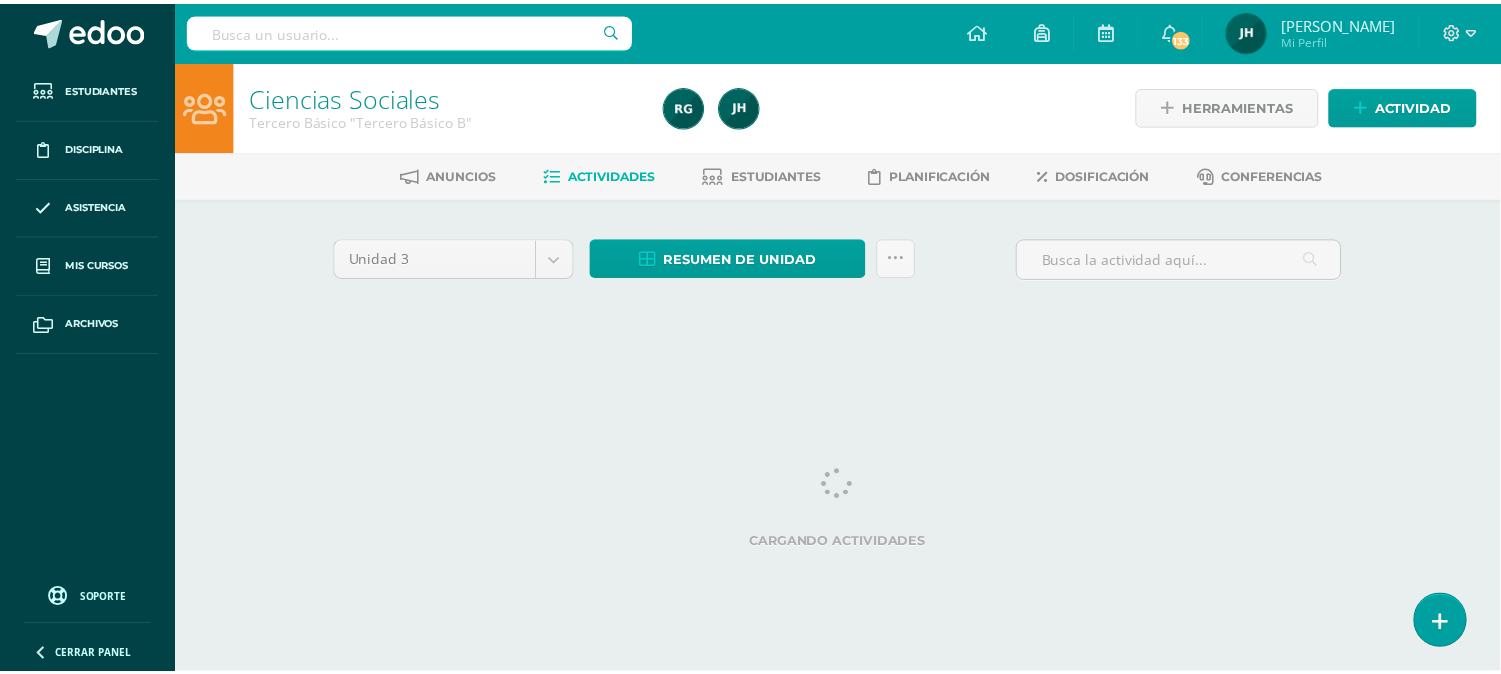 scroll, scrollTop: 0, scrollLeft: 0, axis: both 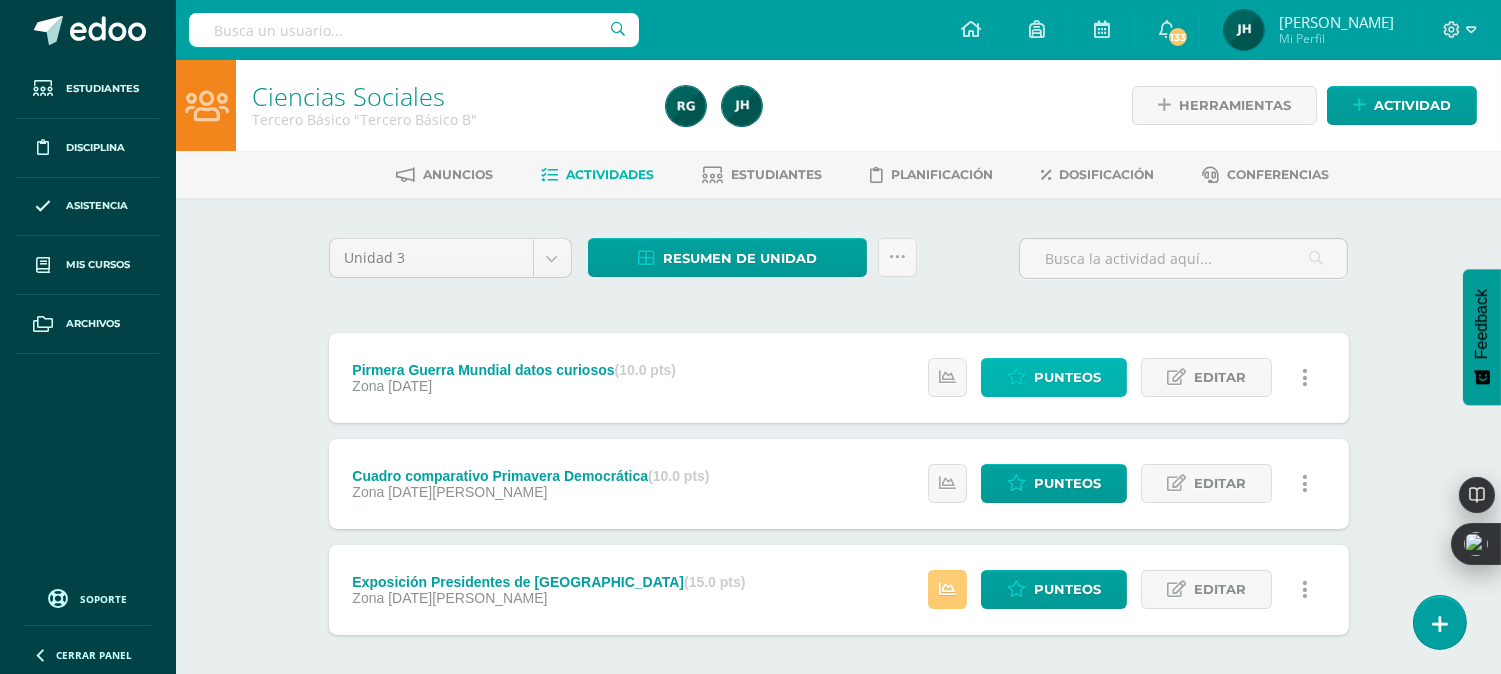 click on "Punteos" at bounding box center (1067, 377) 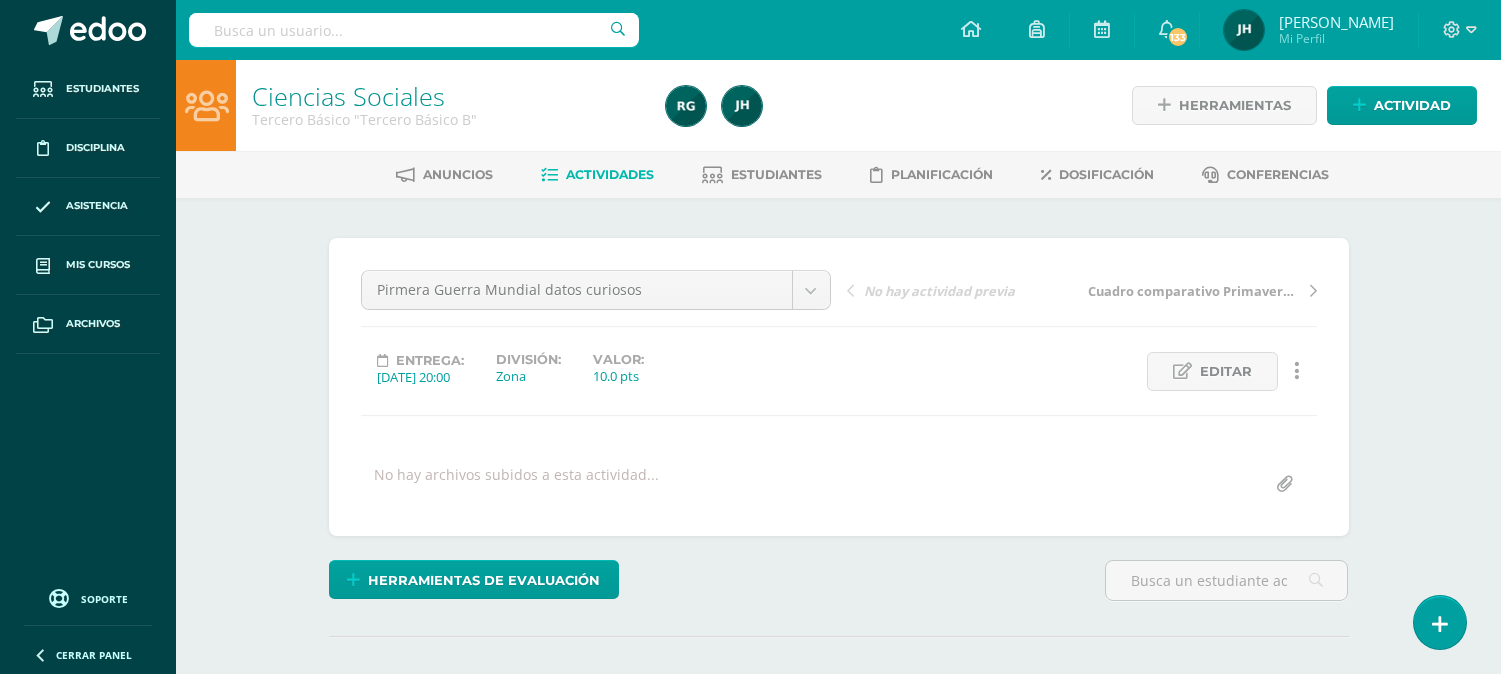 scroll, scrollTop: 0, scrollLeft: 0, axis: both 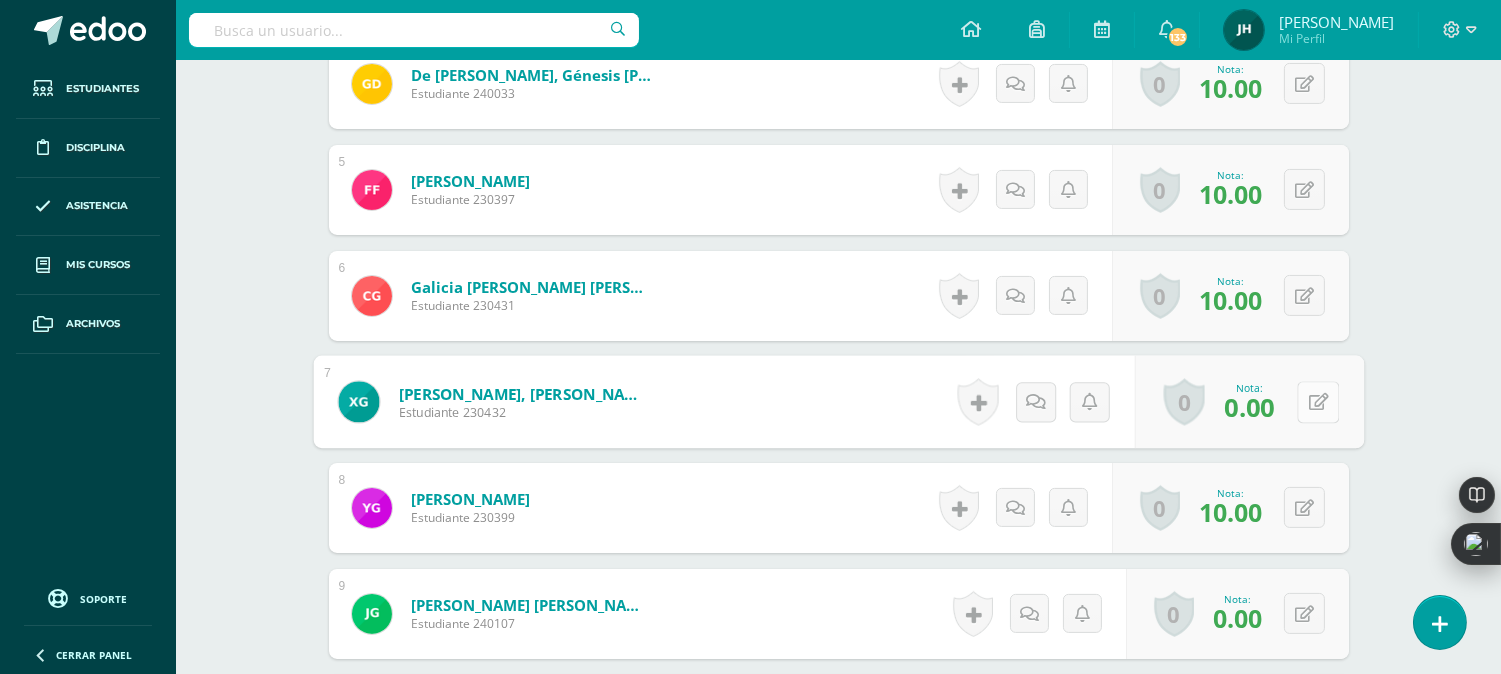 click at bounding box center (1318, 402) 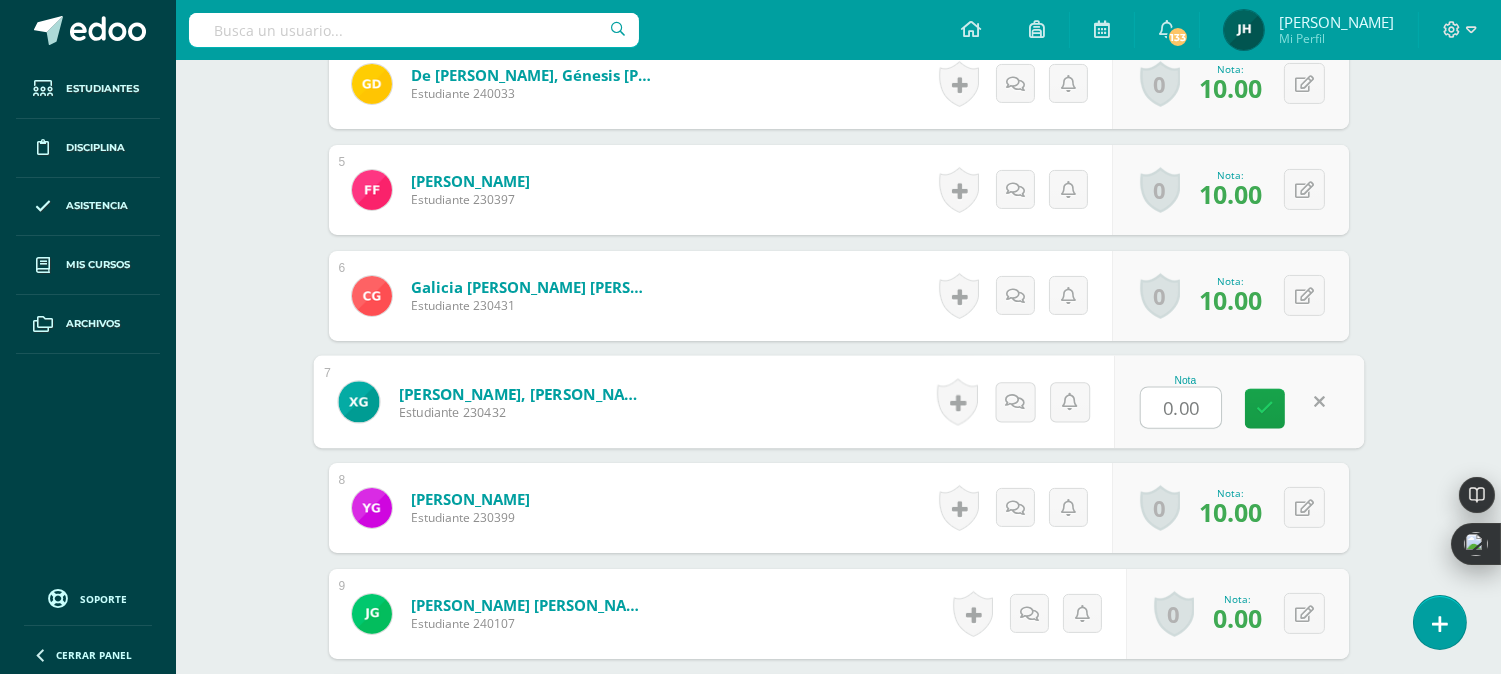 scroll, scrollTop: 975, scrollLeft: 0, axis: vertical 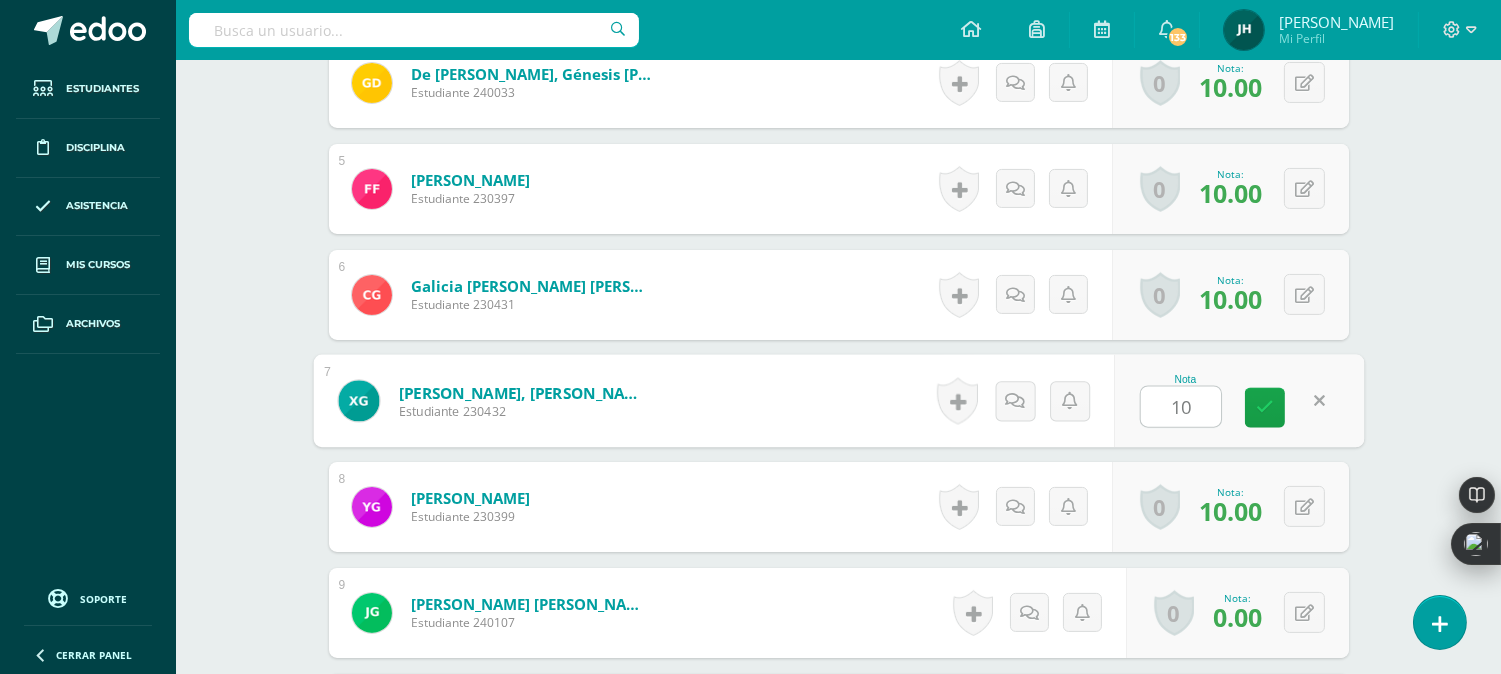 type on "10" 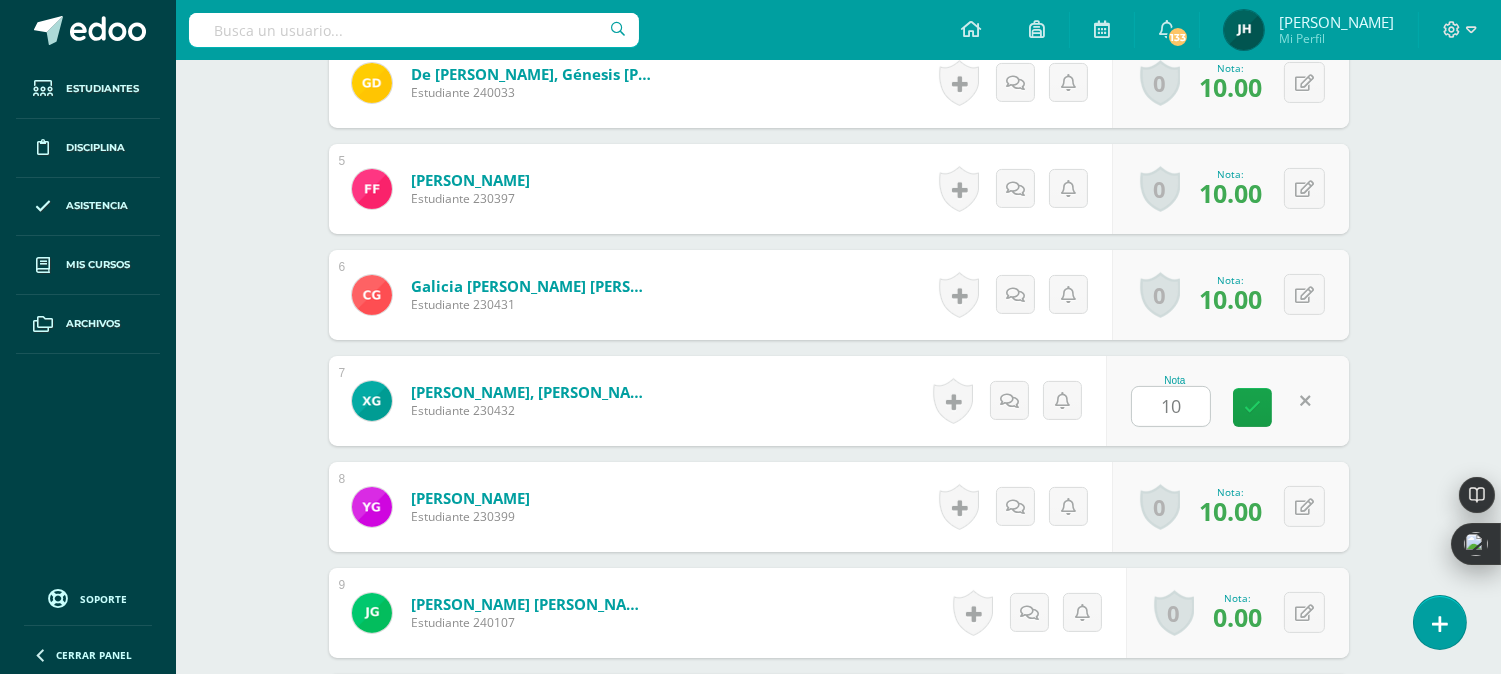 click on "[PERSON_NAME], [PERSON_NAME]
Estudiante  230432
Nota
10
0
[GEOGRAPHIC_DATA]
Logros obtenidos
0.00" at bounding box center (839, 401) 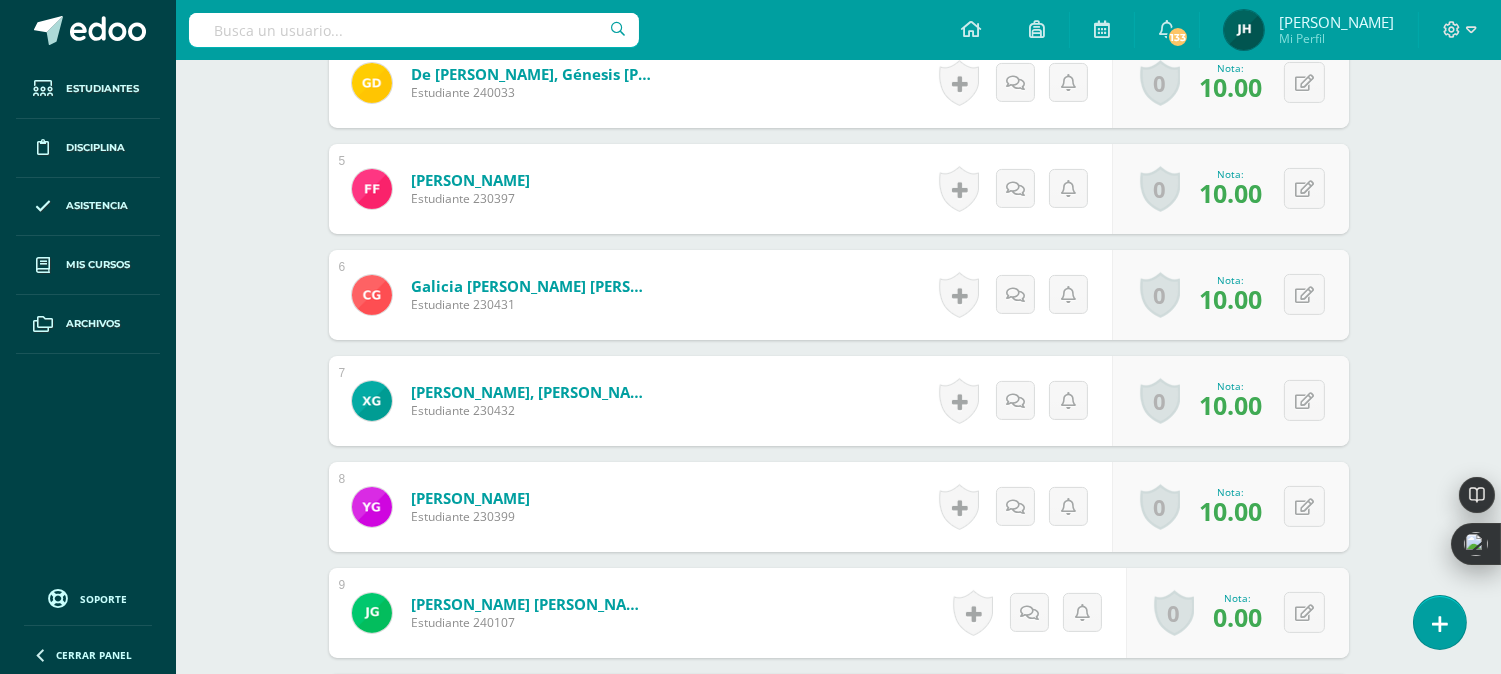scroll, scrollTop: 976, scrollLeft: 0, axis: vertical 